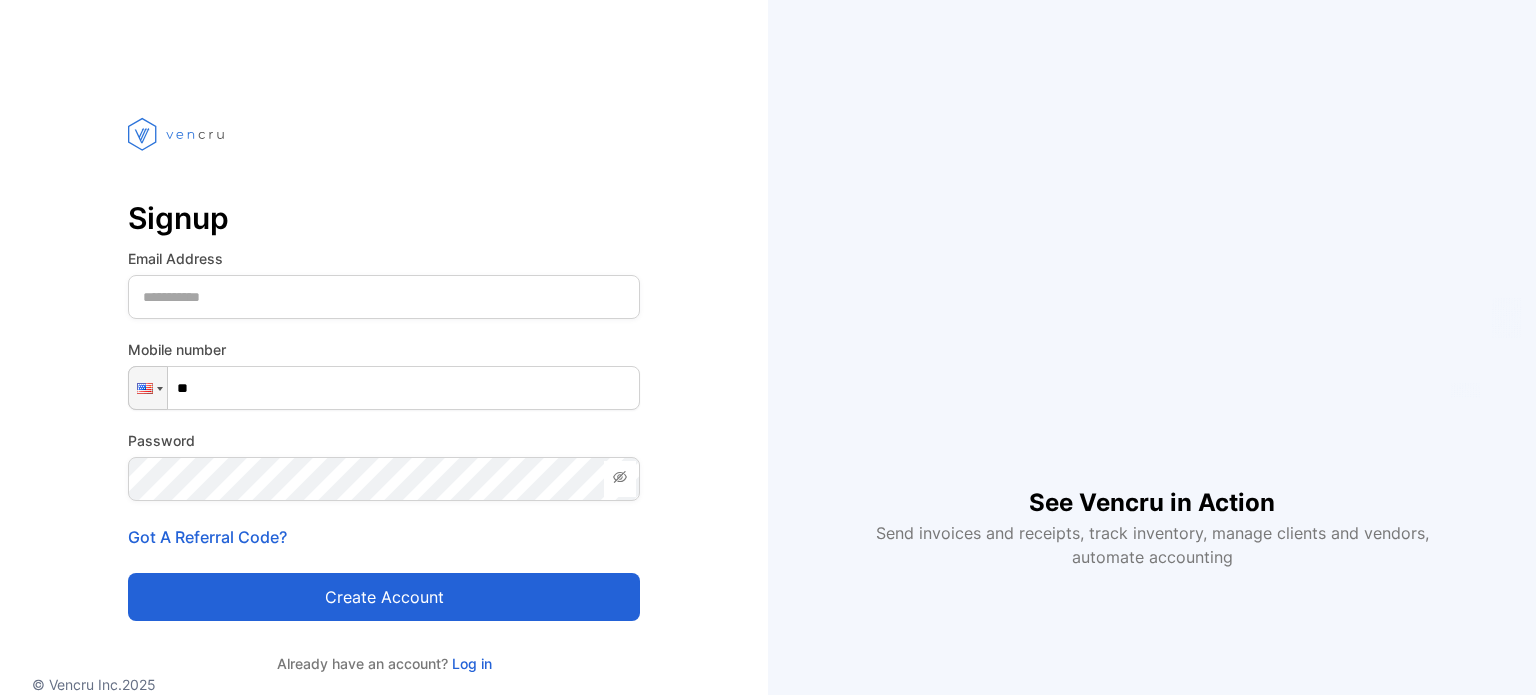 scroll, scrollTop: 0, scrollLeft: 0, axis: both 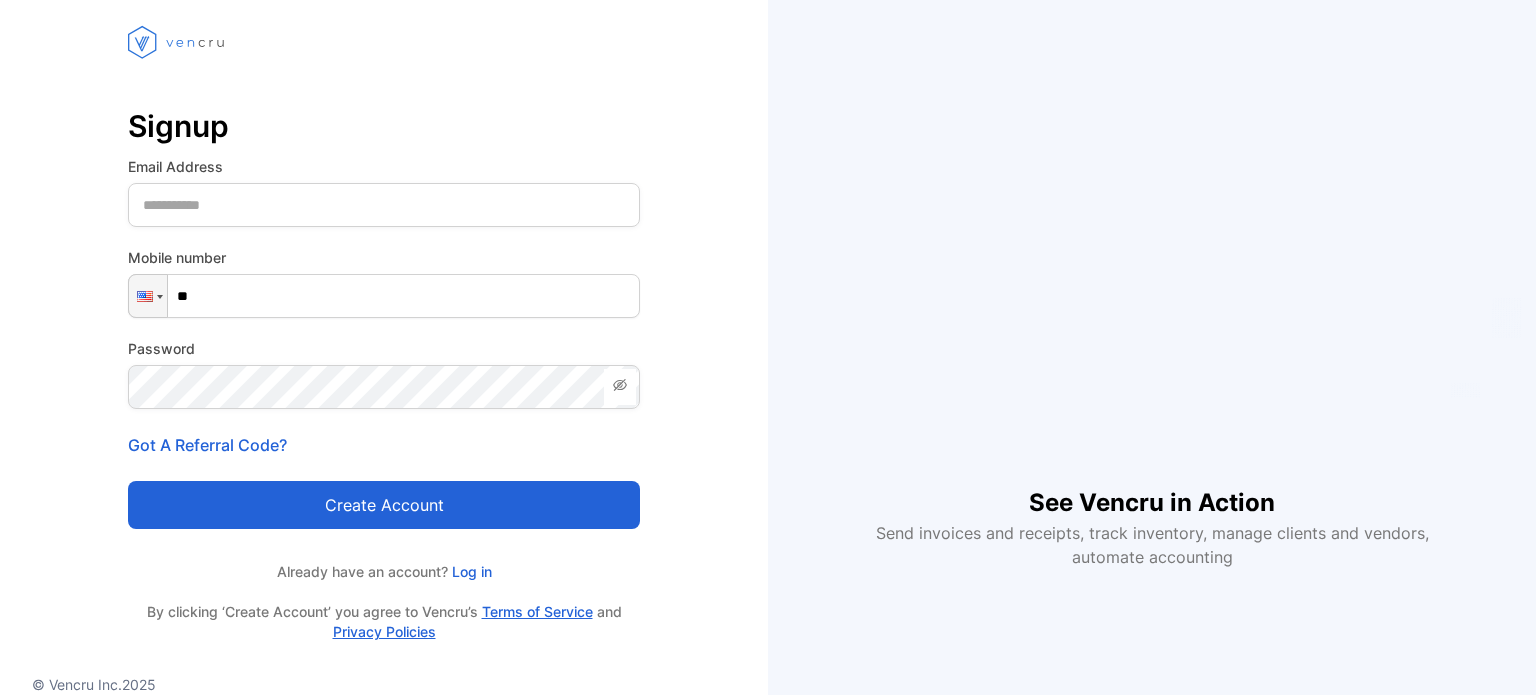 click on "See Vencru in Action Send invoices and receipts, track inventory, manage clients and vendors, automate accounting" at bounding box center (1152, 347) 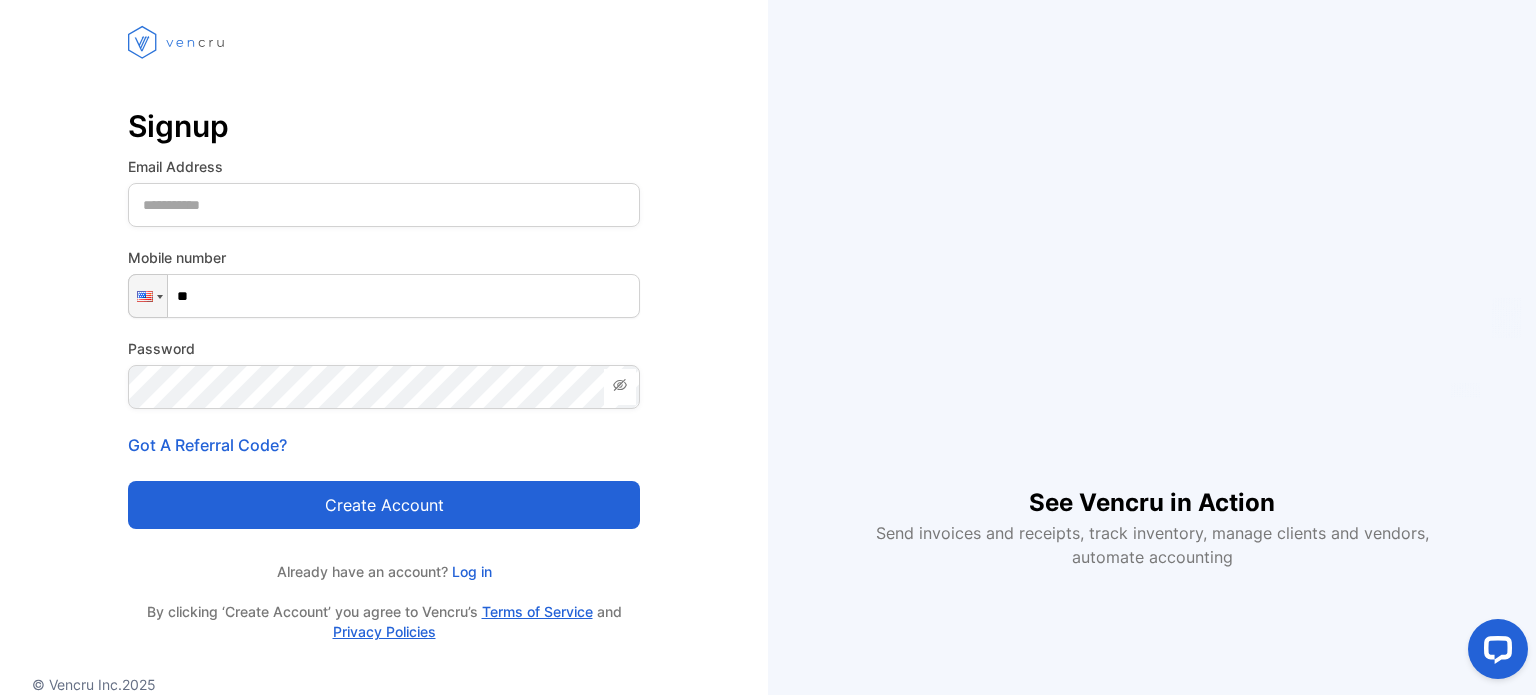 scroll, scrollTop: 0, scrollLeft: 0, axis: both 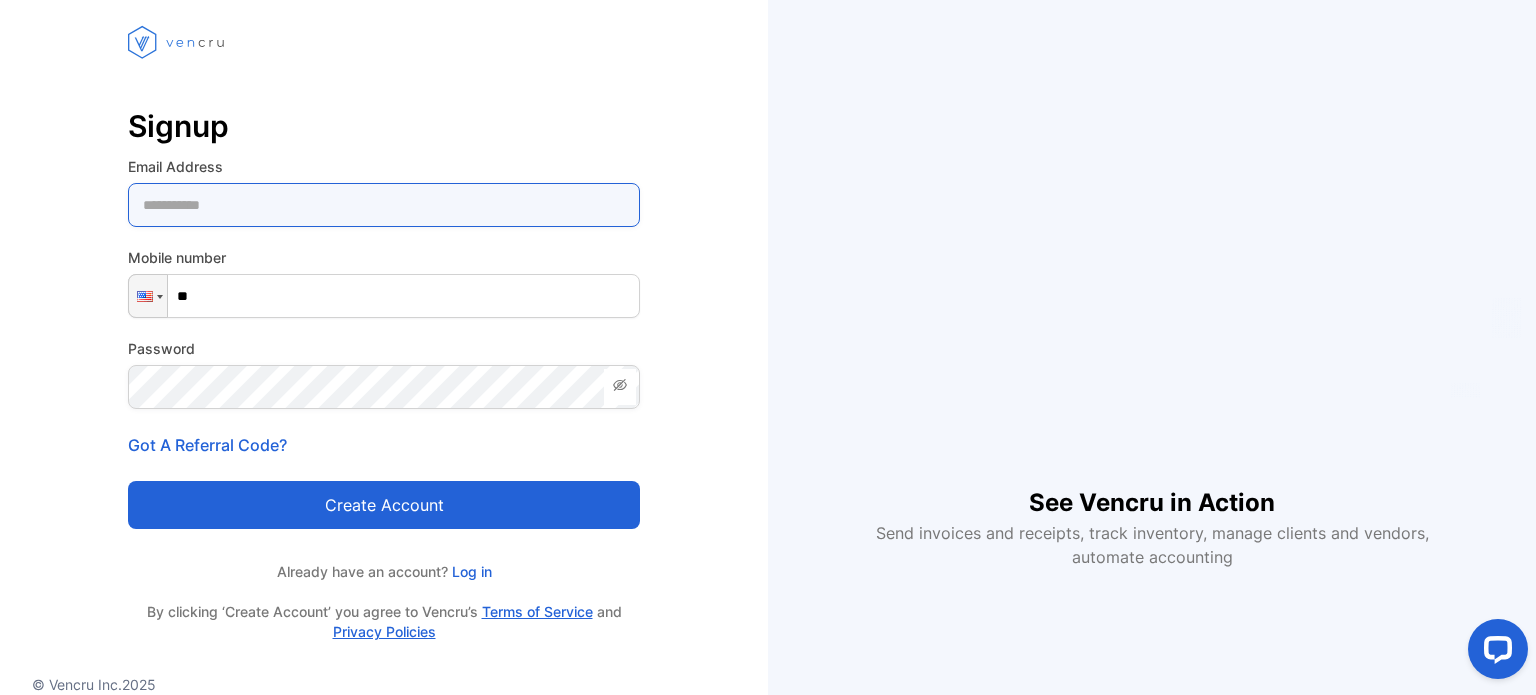 click at bounding box center (384, 205) 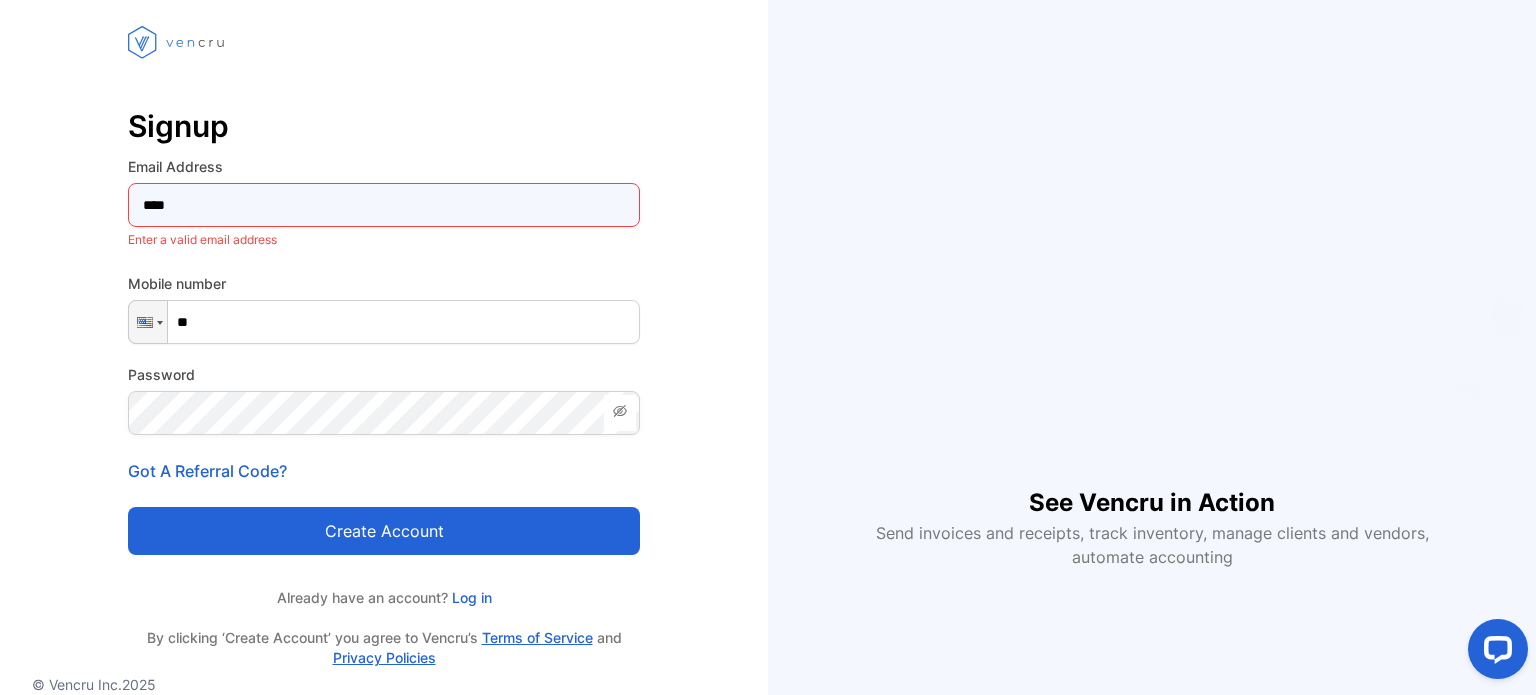 type on "**********" 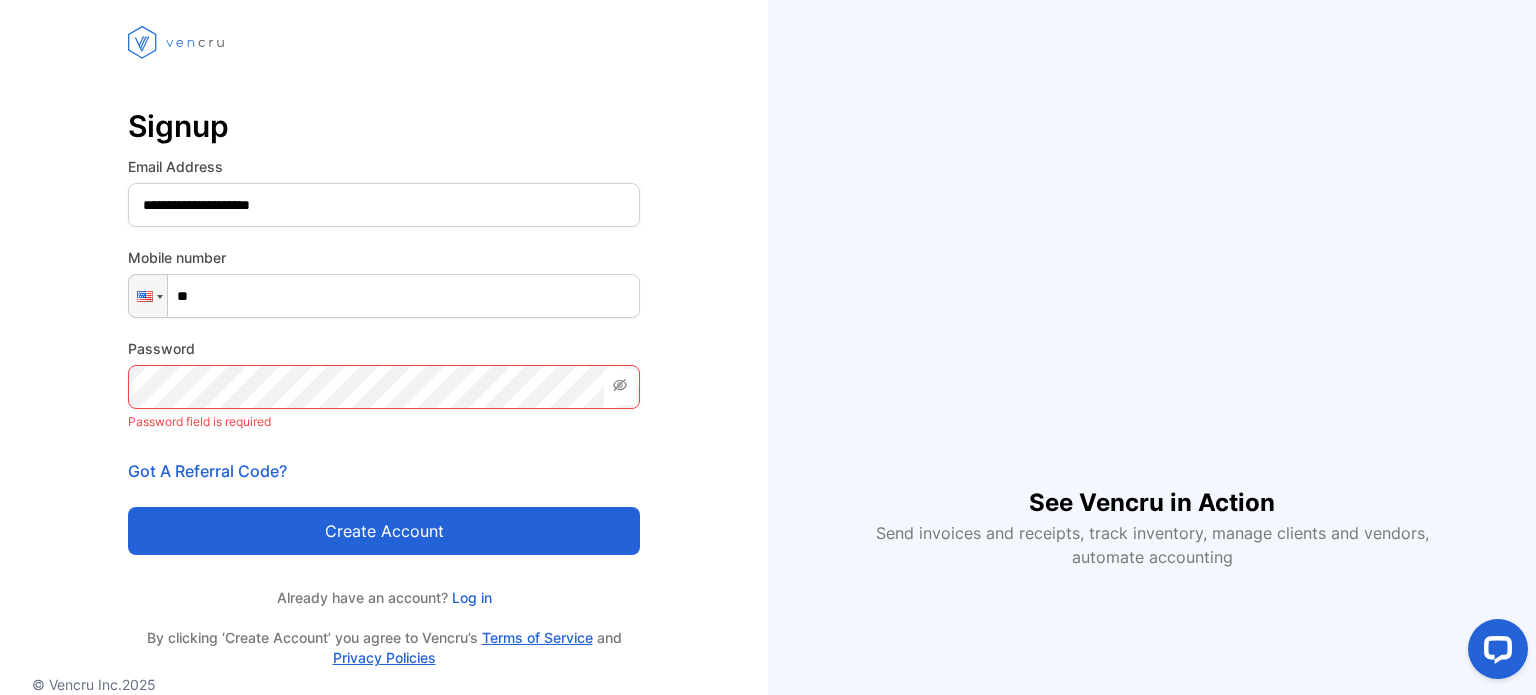 type on "**" 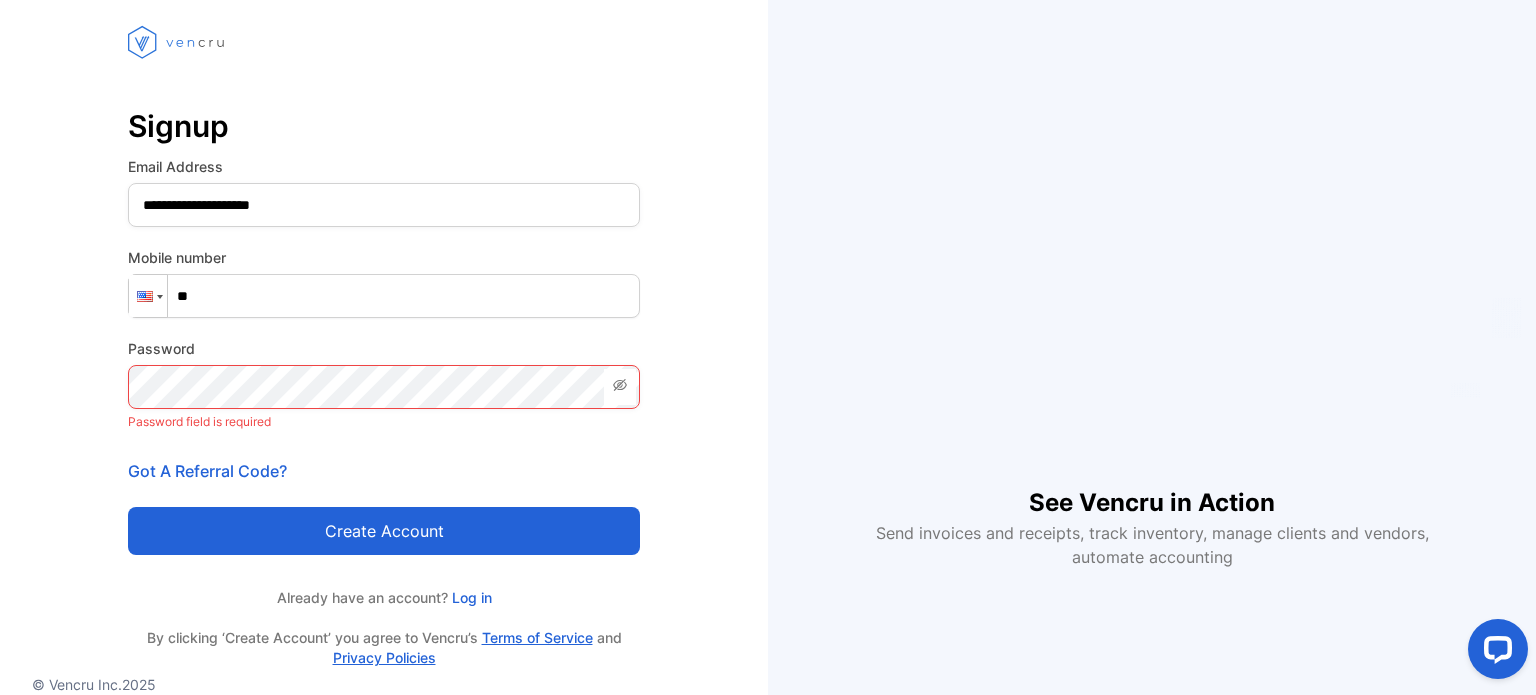 click at bounding box center [145, 296] 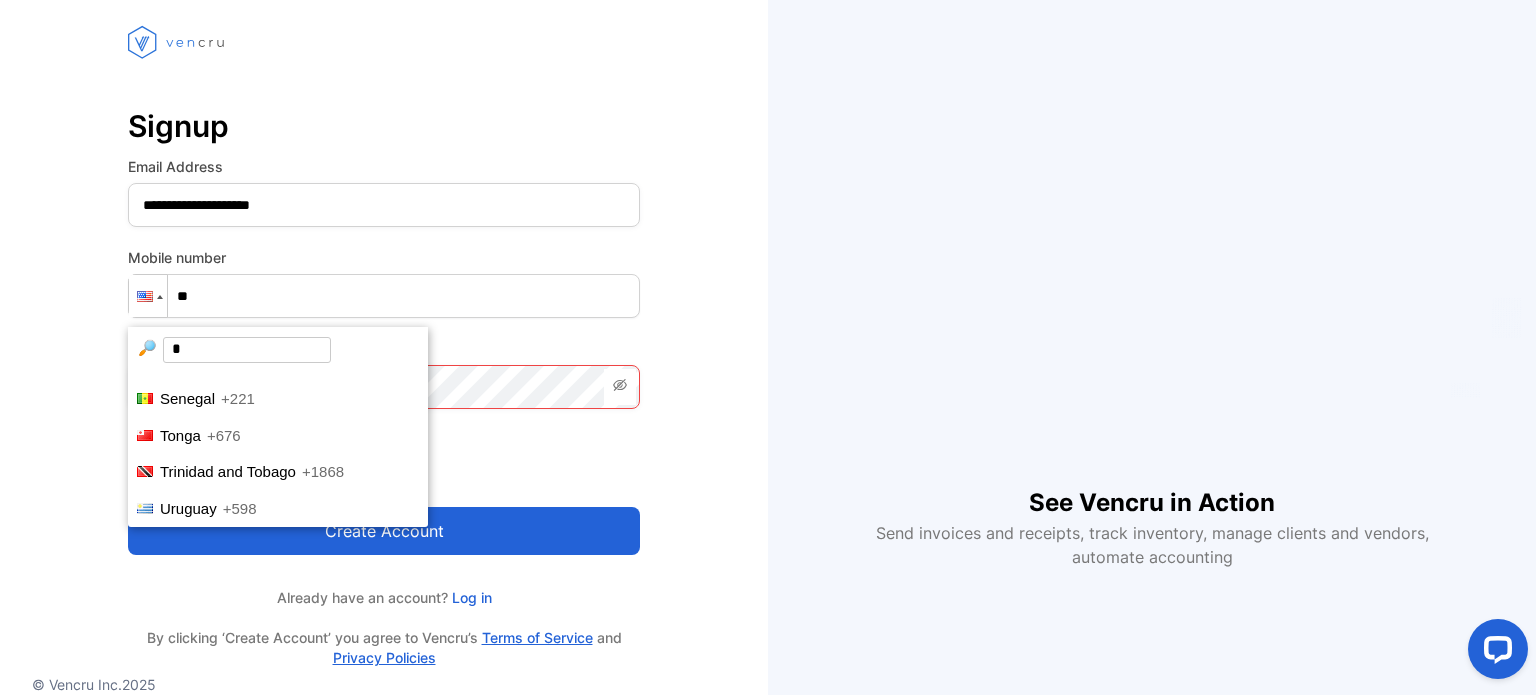 scroll, scrollTop: 0, scrollLeft: 0, axis: both 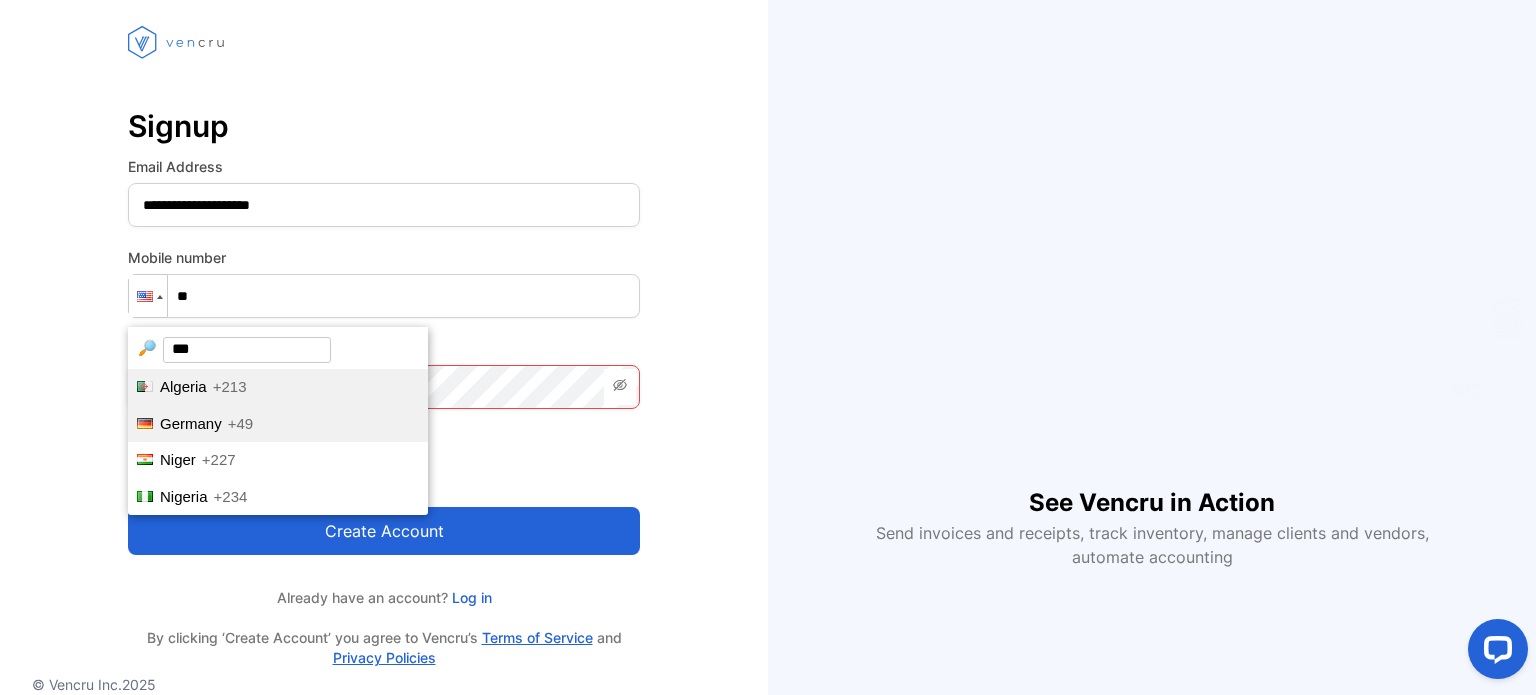 type on "***" 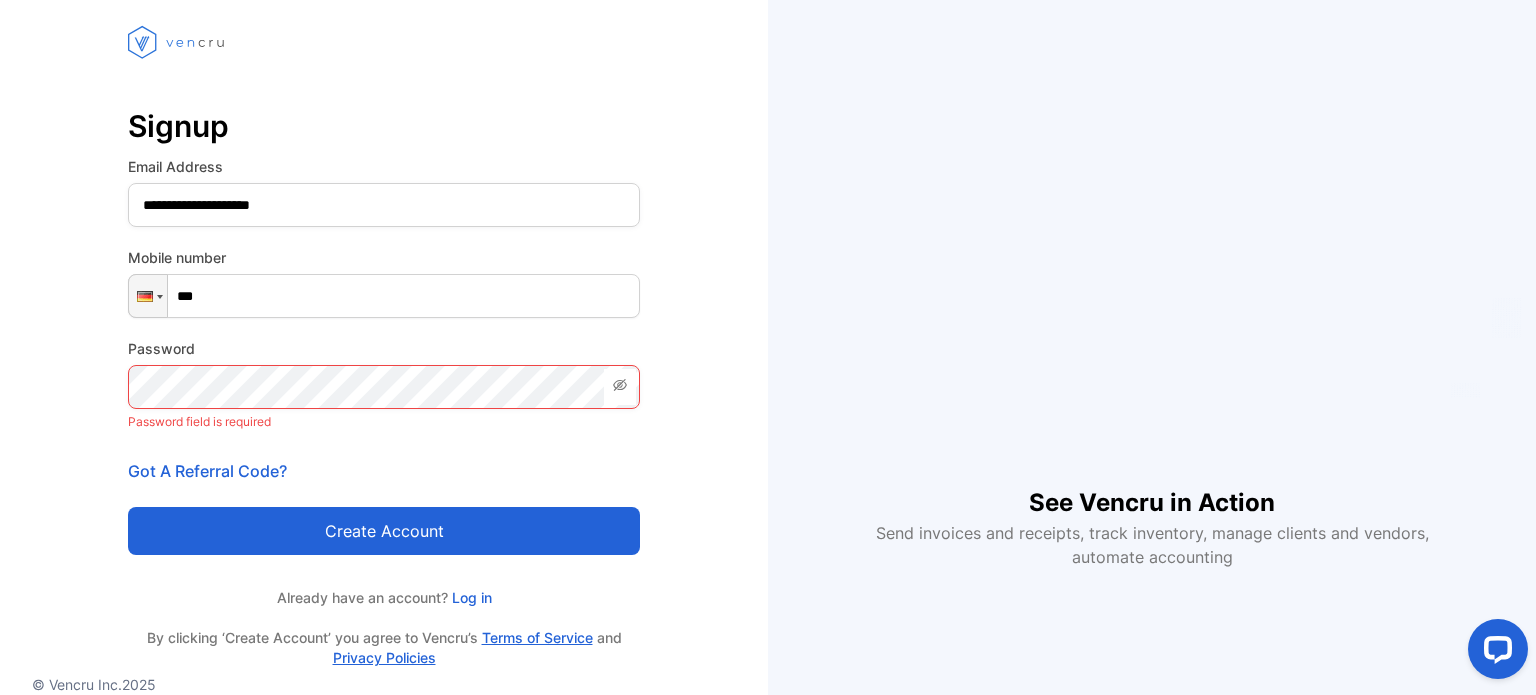 click on "***" at bounding box center [384, 296] 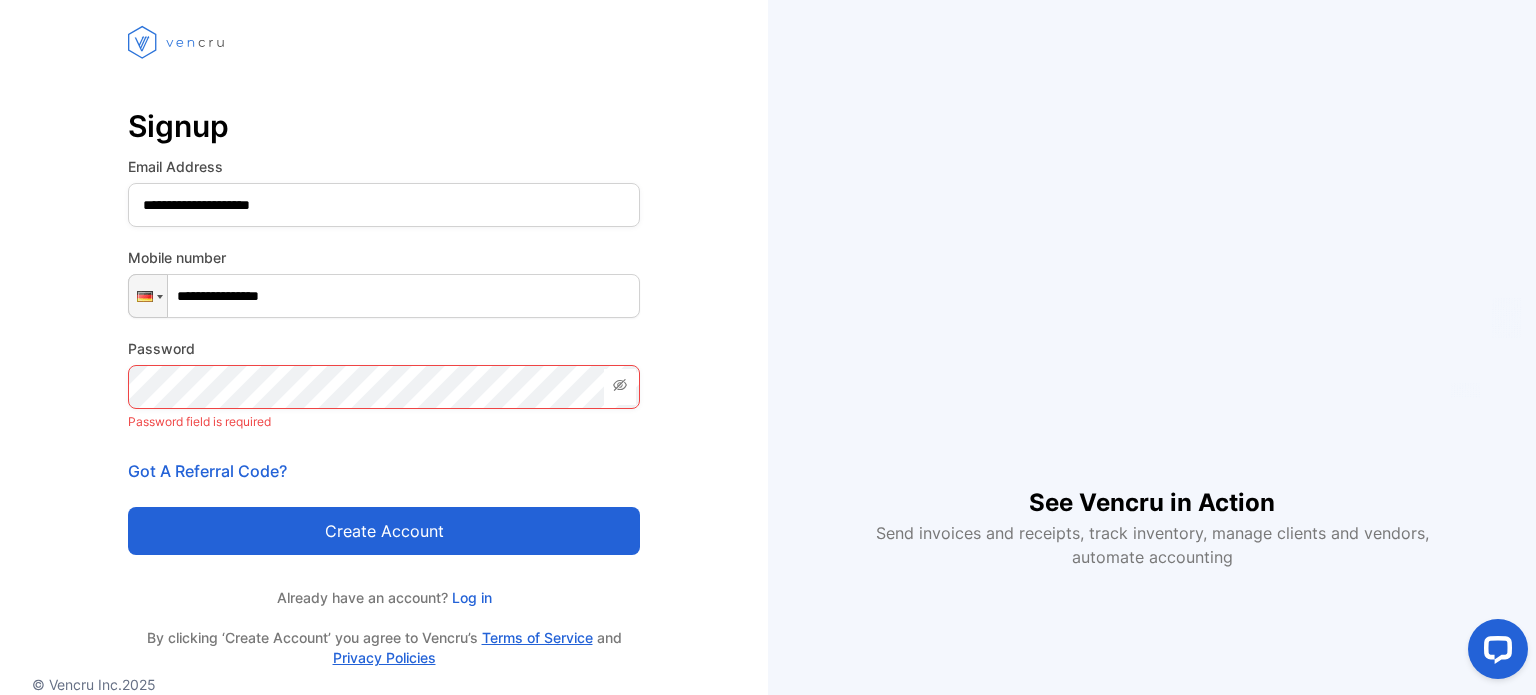 type on "**********" 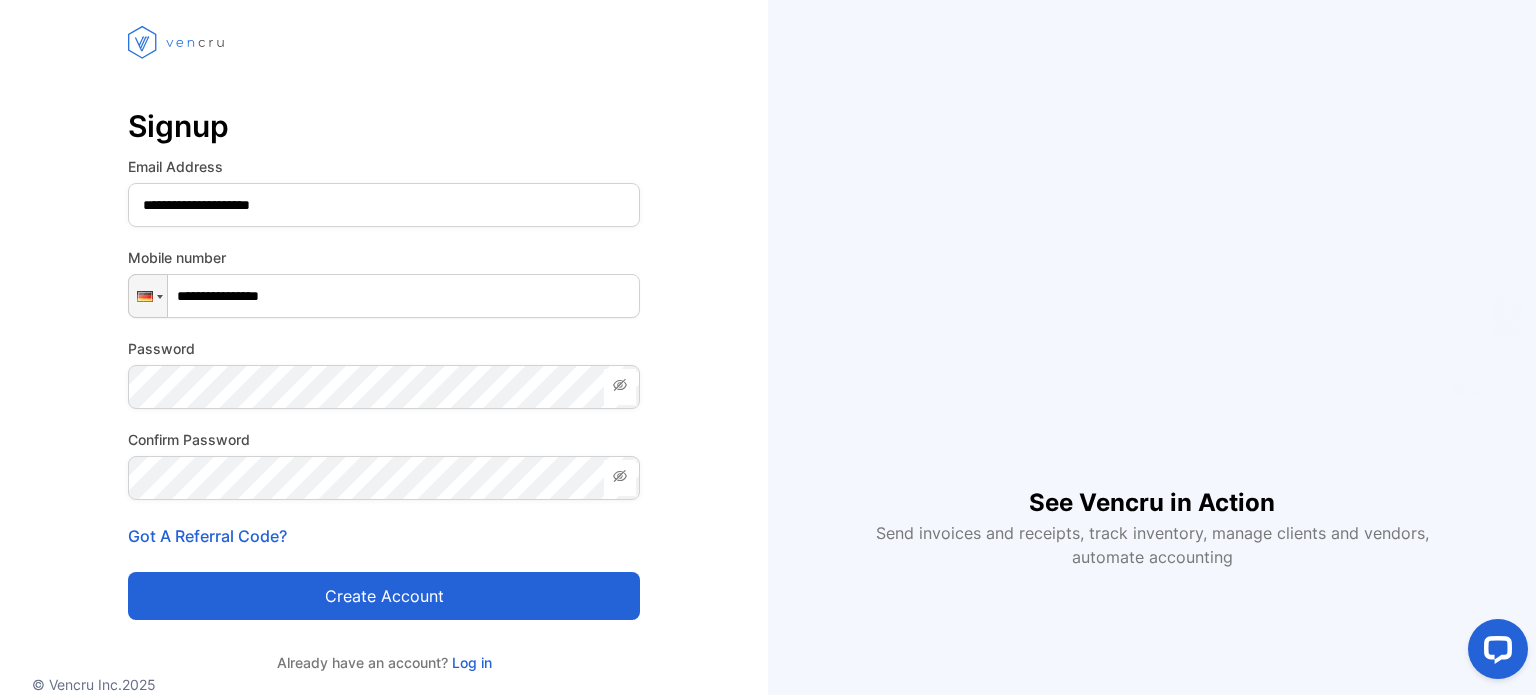 click on "Create account" at bounding box center (384, 596) 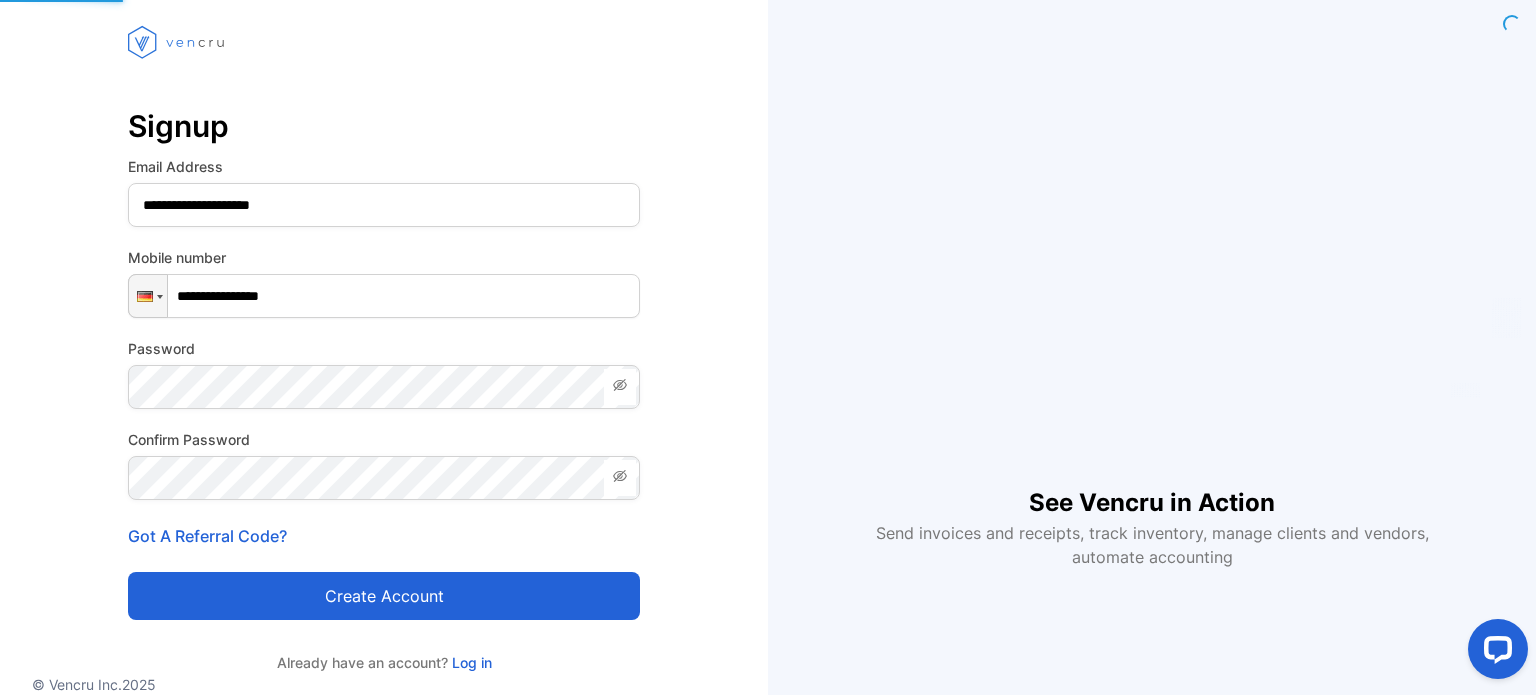 scroll, scrollTop: 168, scrollLeft: 0, axis: vertical 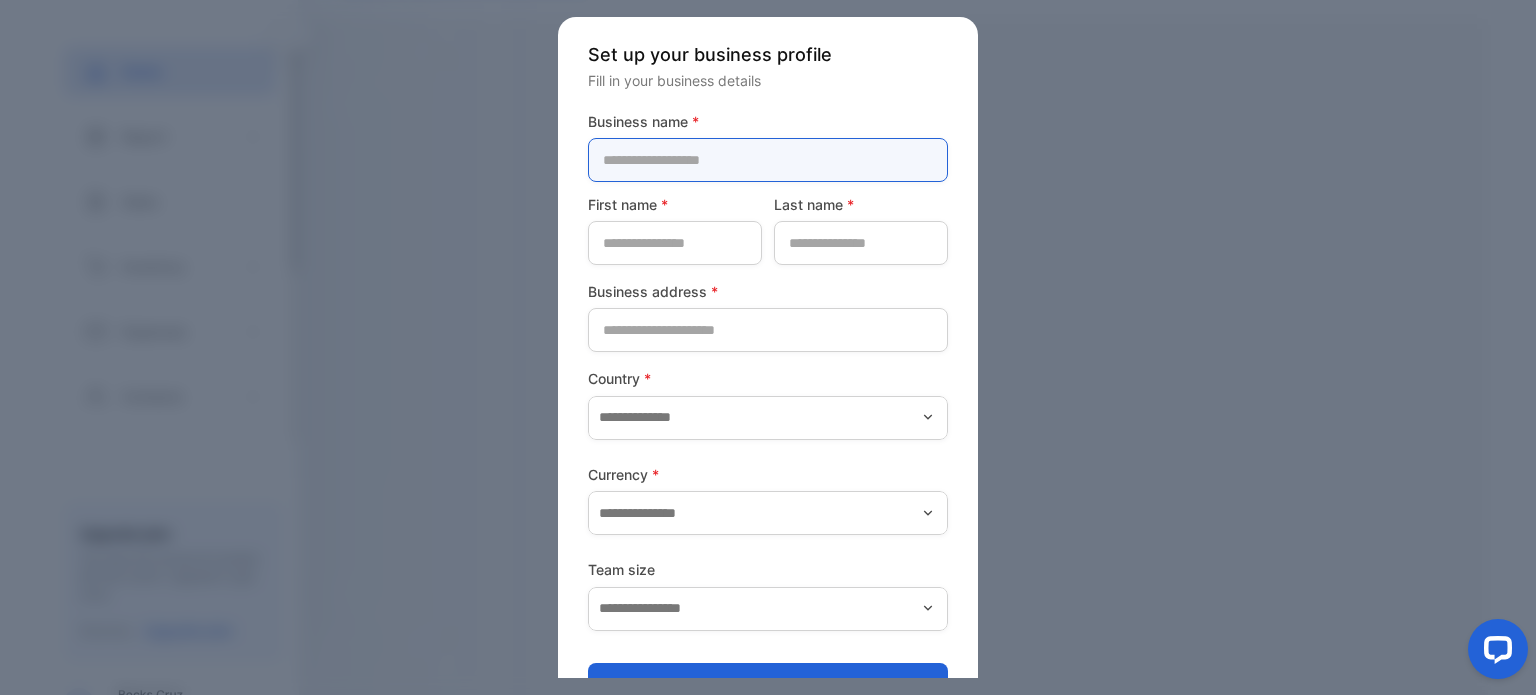 click at bounding box center (768, 160) 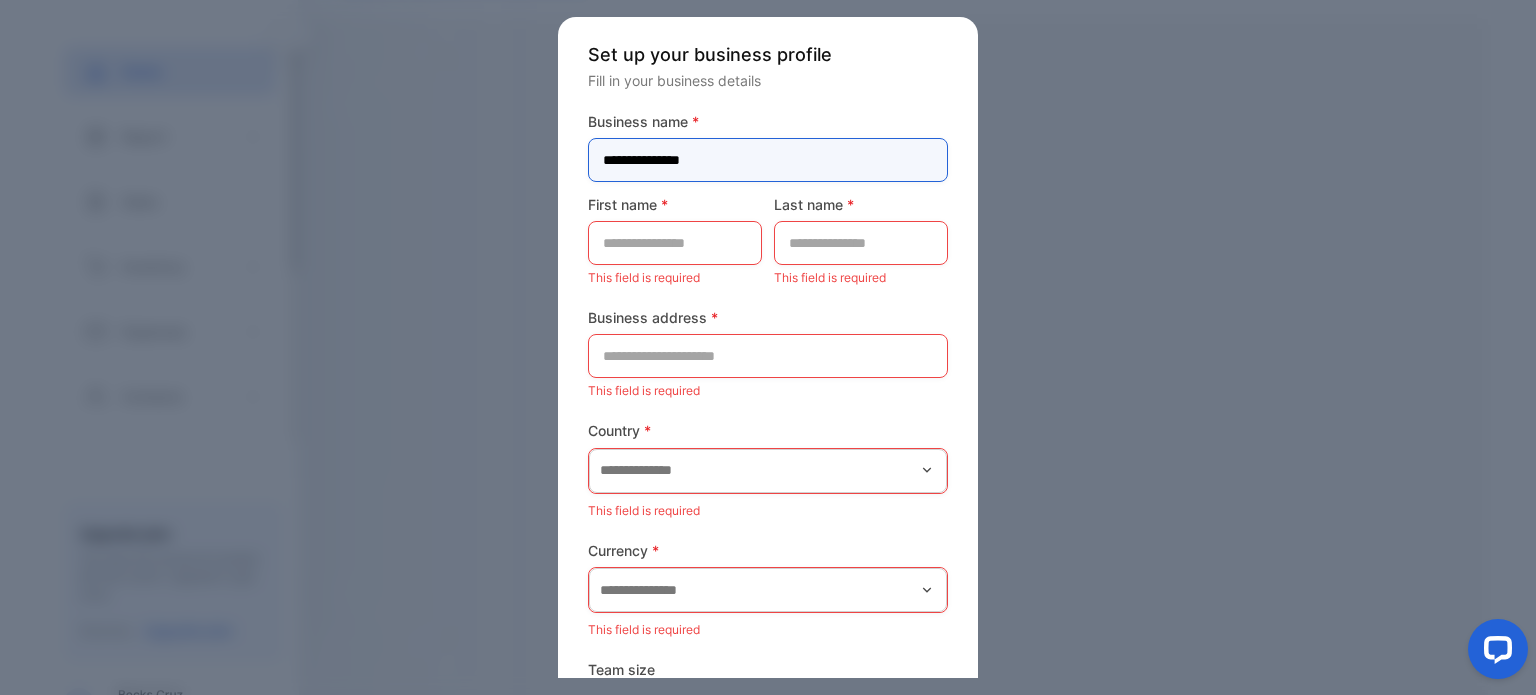 type on "**********" 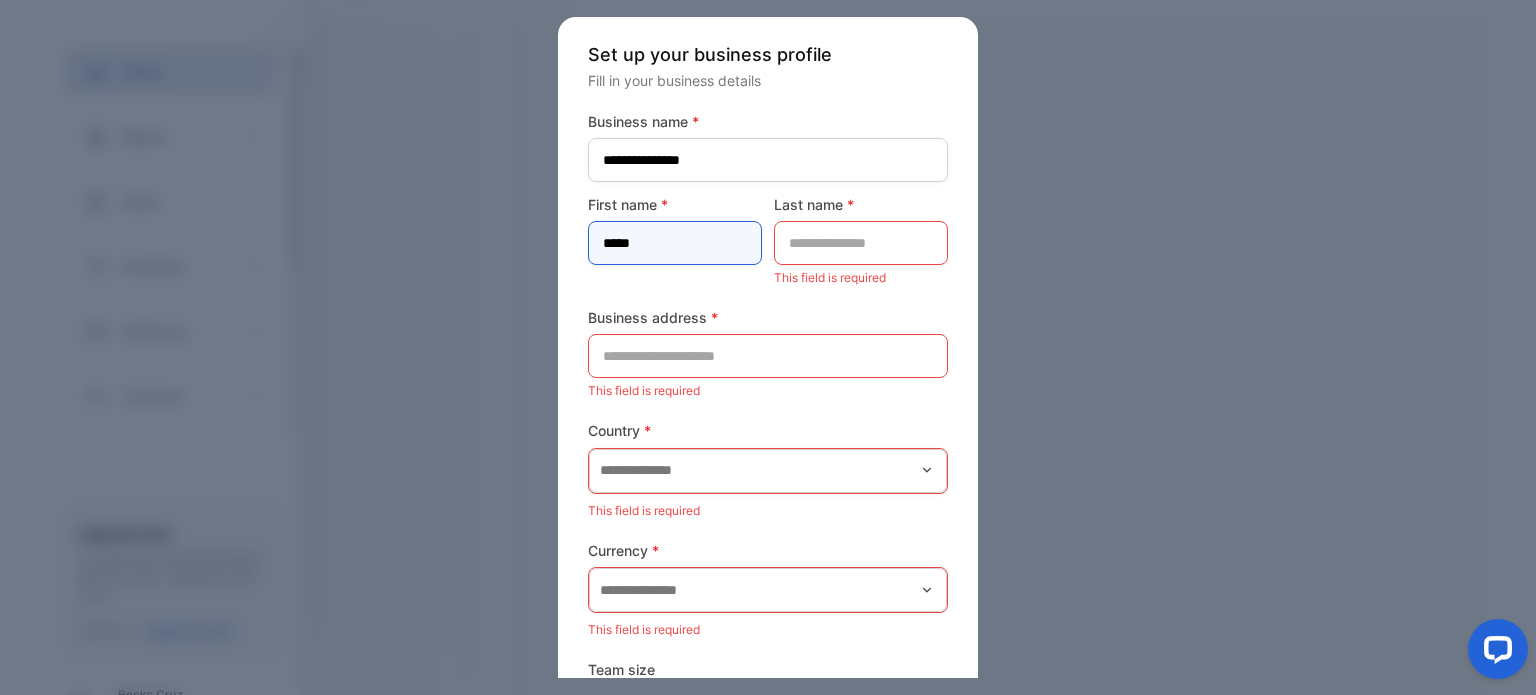 type on "*****" 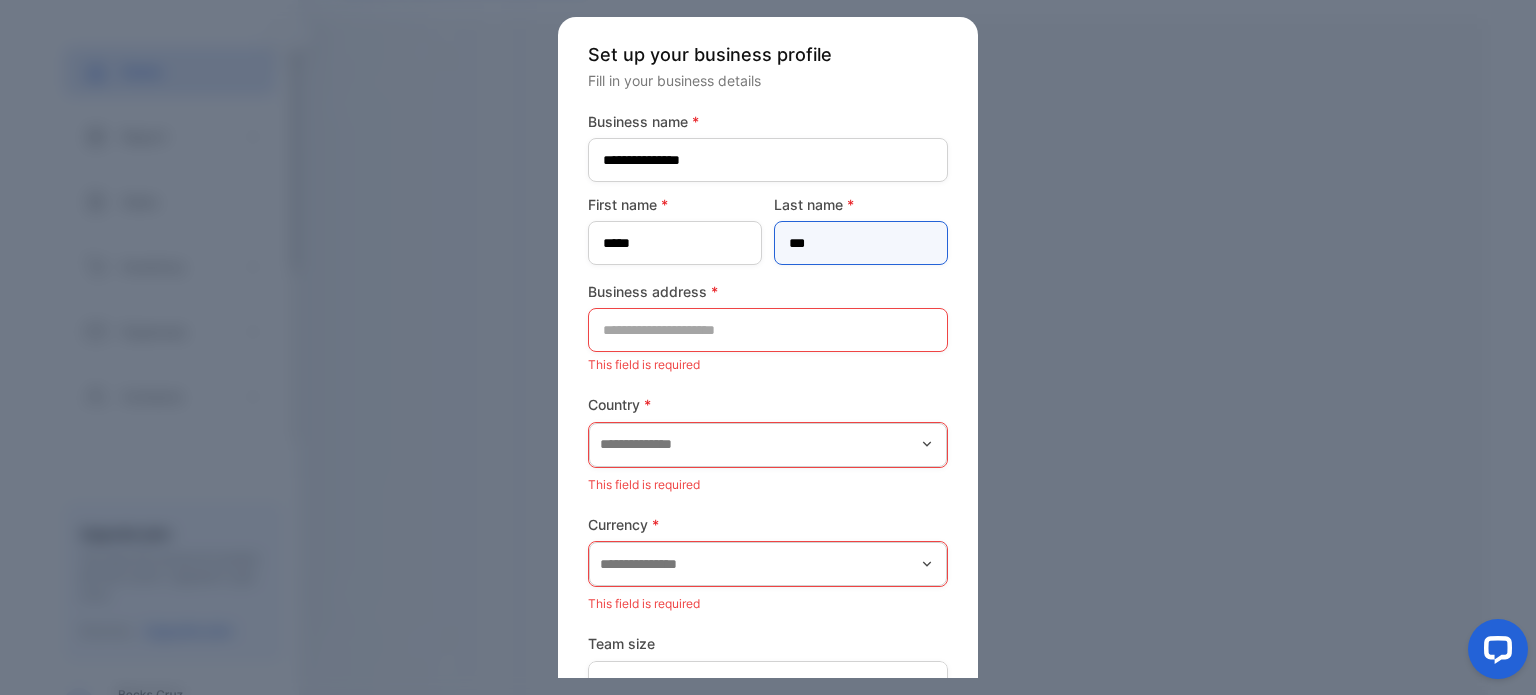 type on "***" 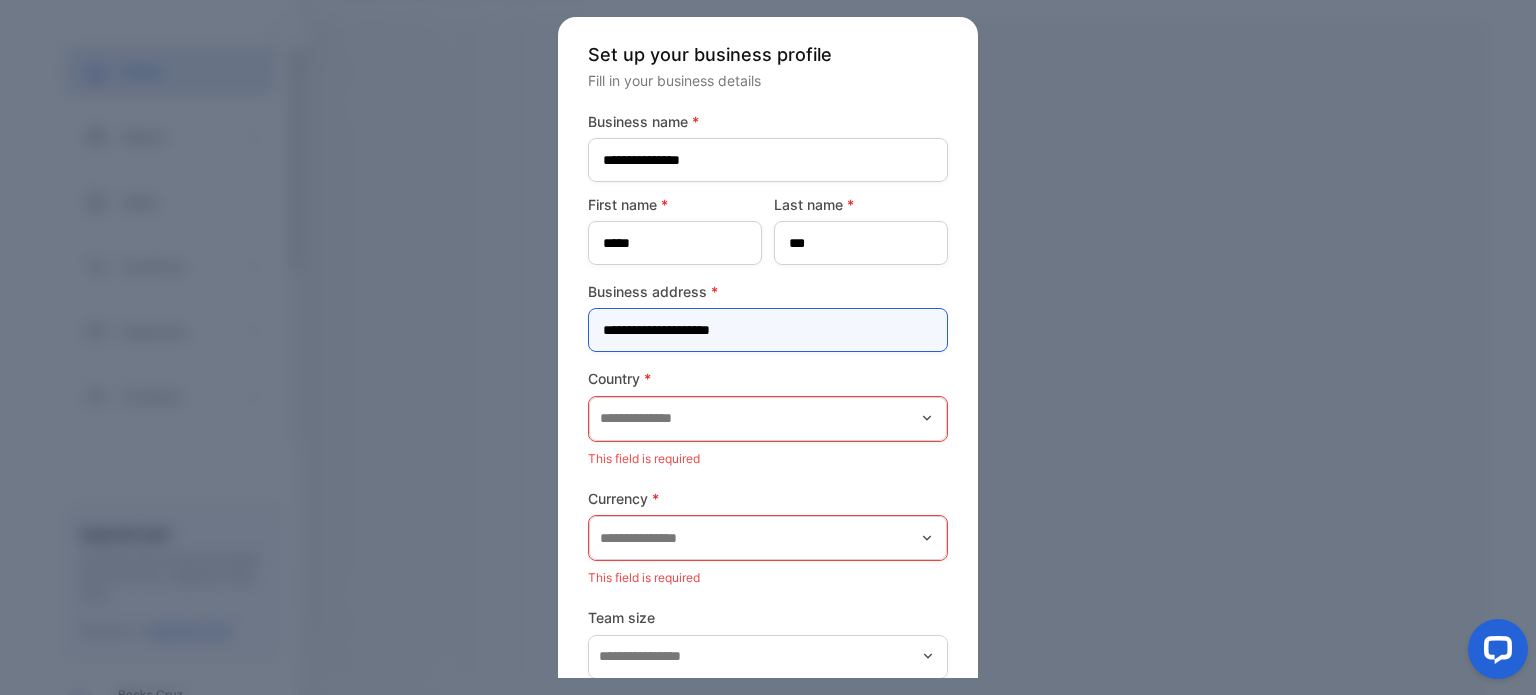 type on "**********" 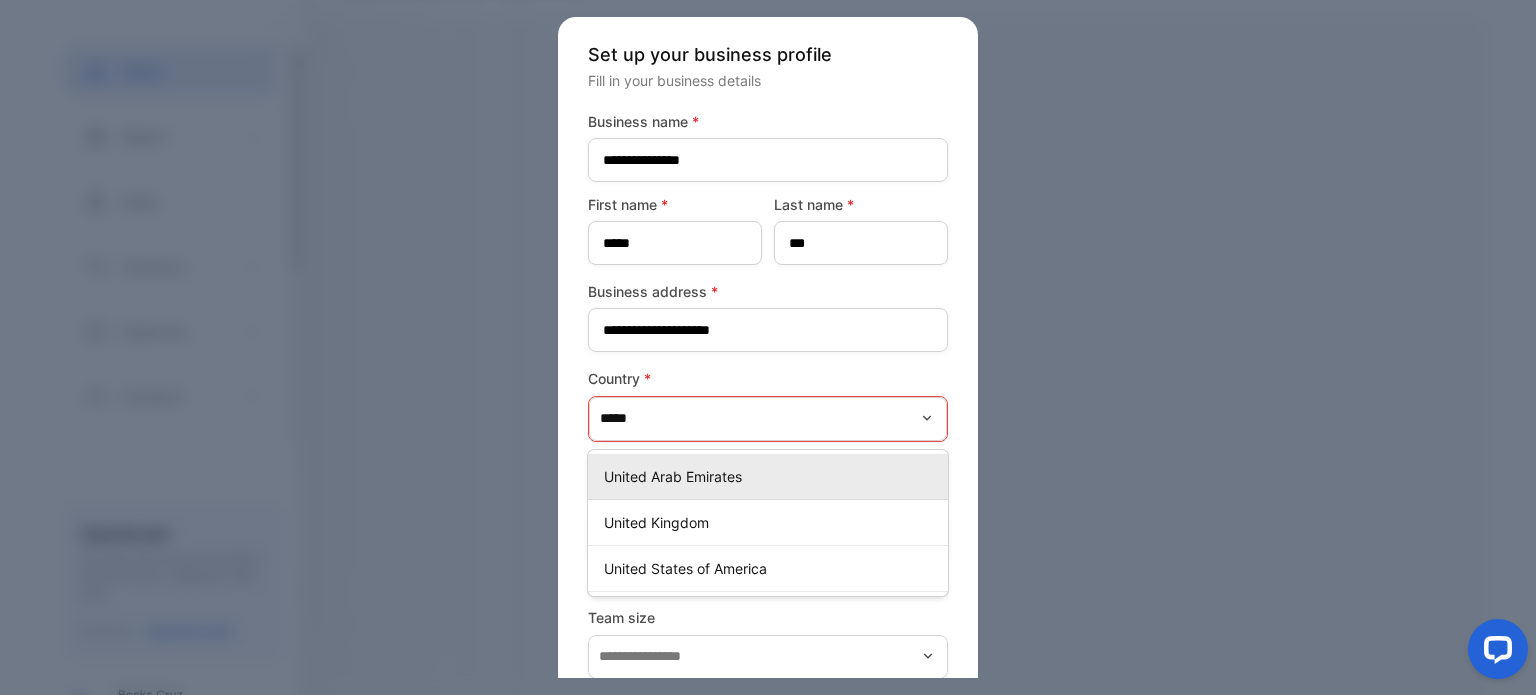click on "United Arab Emirates" at bounding box center [772, 476] 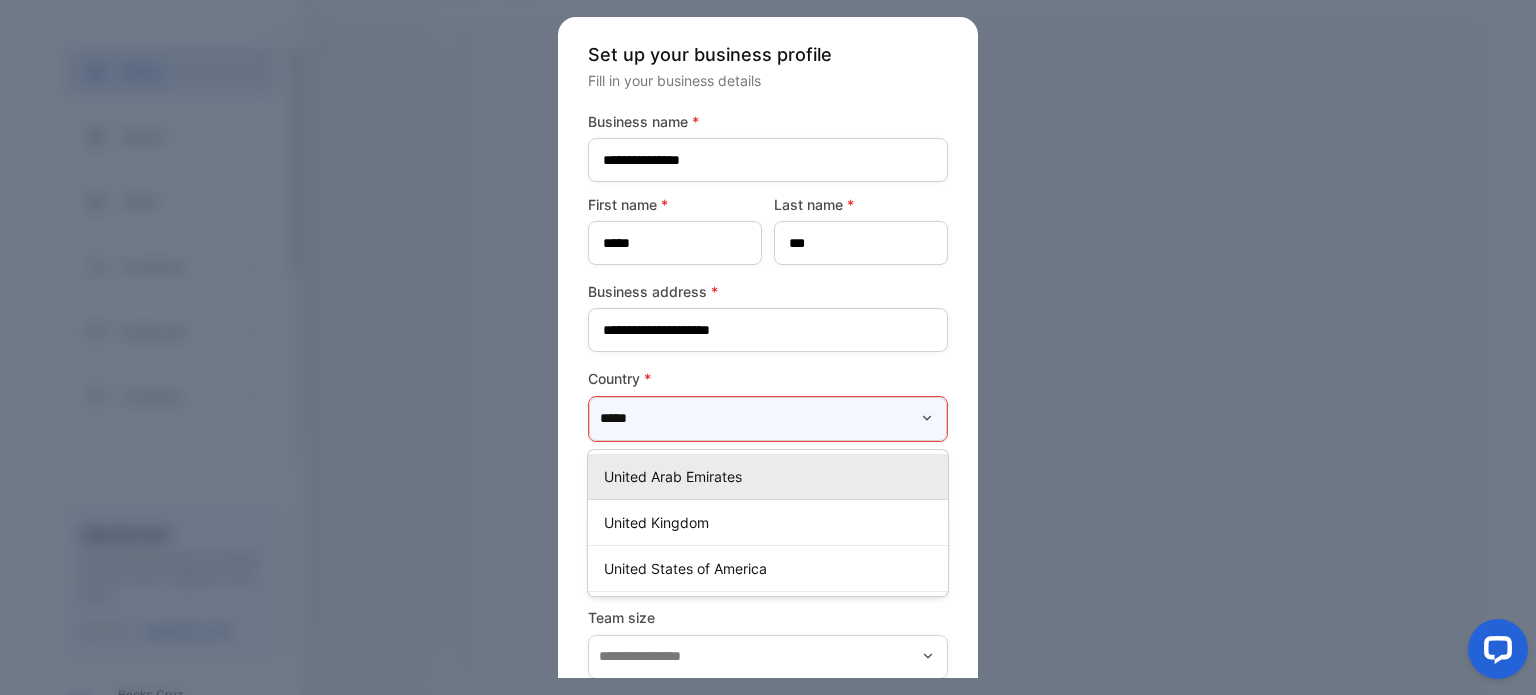 type on "**********" 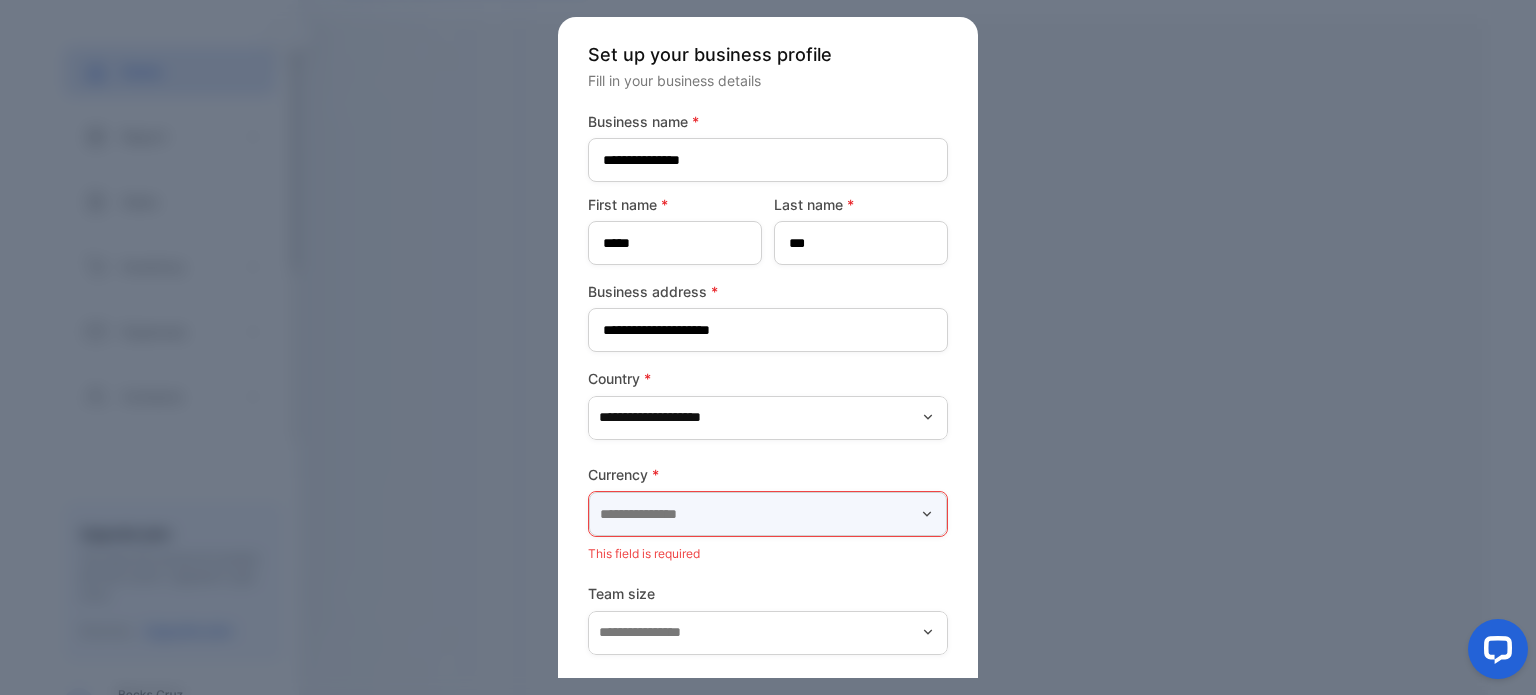 click at bounding box center [768, 514] 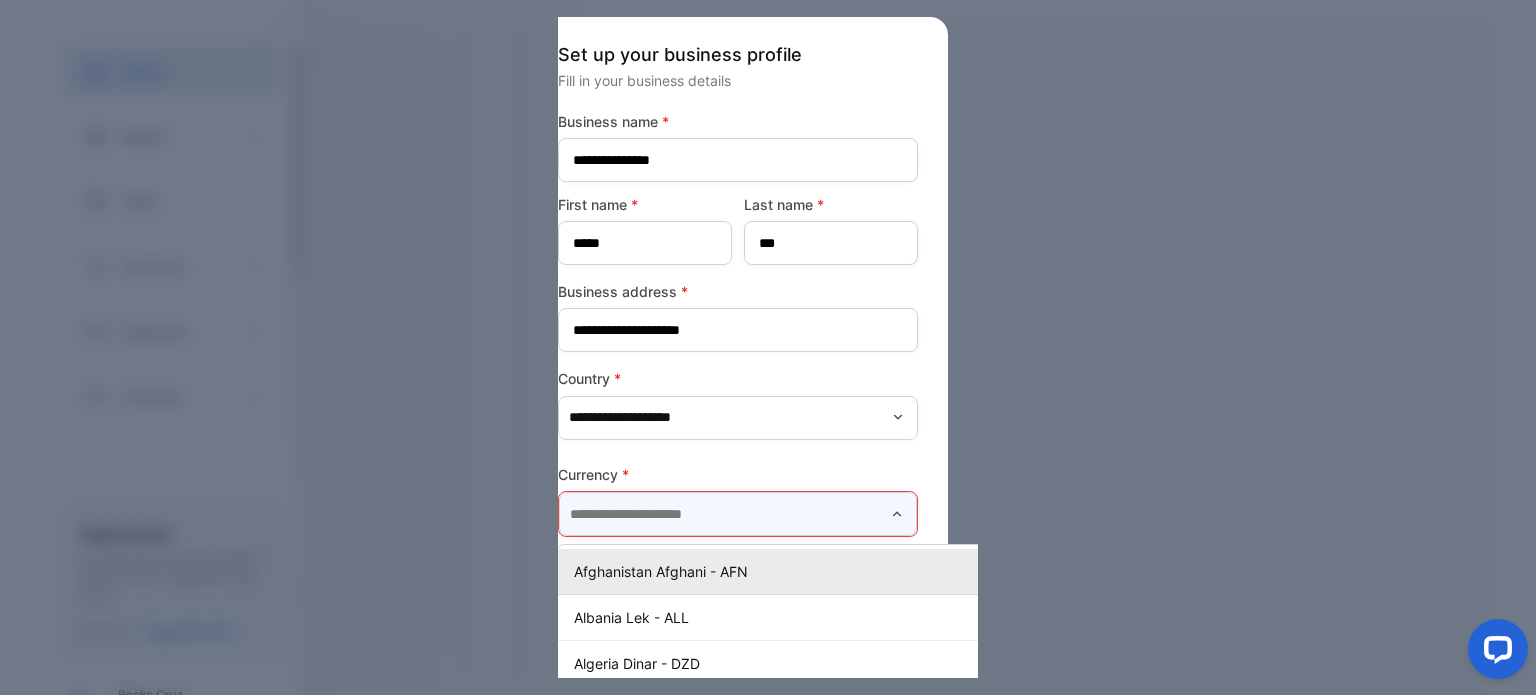 scroll, scrollTop: 107, scrollLeft: 30, axis: both 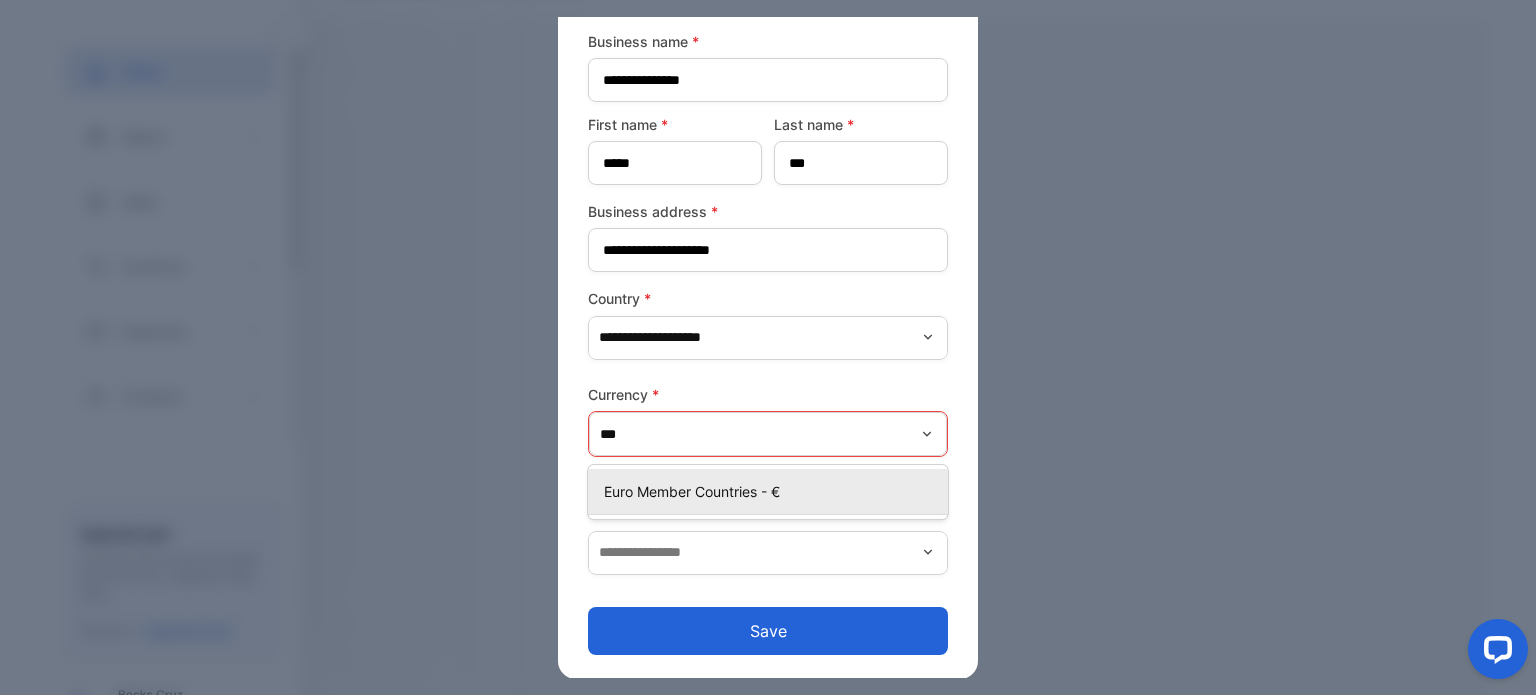 click on "Euro Member Countries - €" at bounding box center [772, 491] 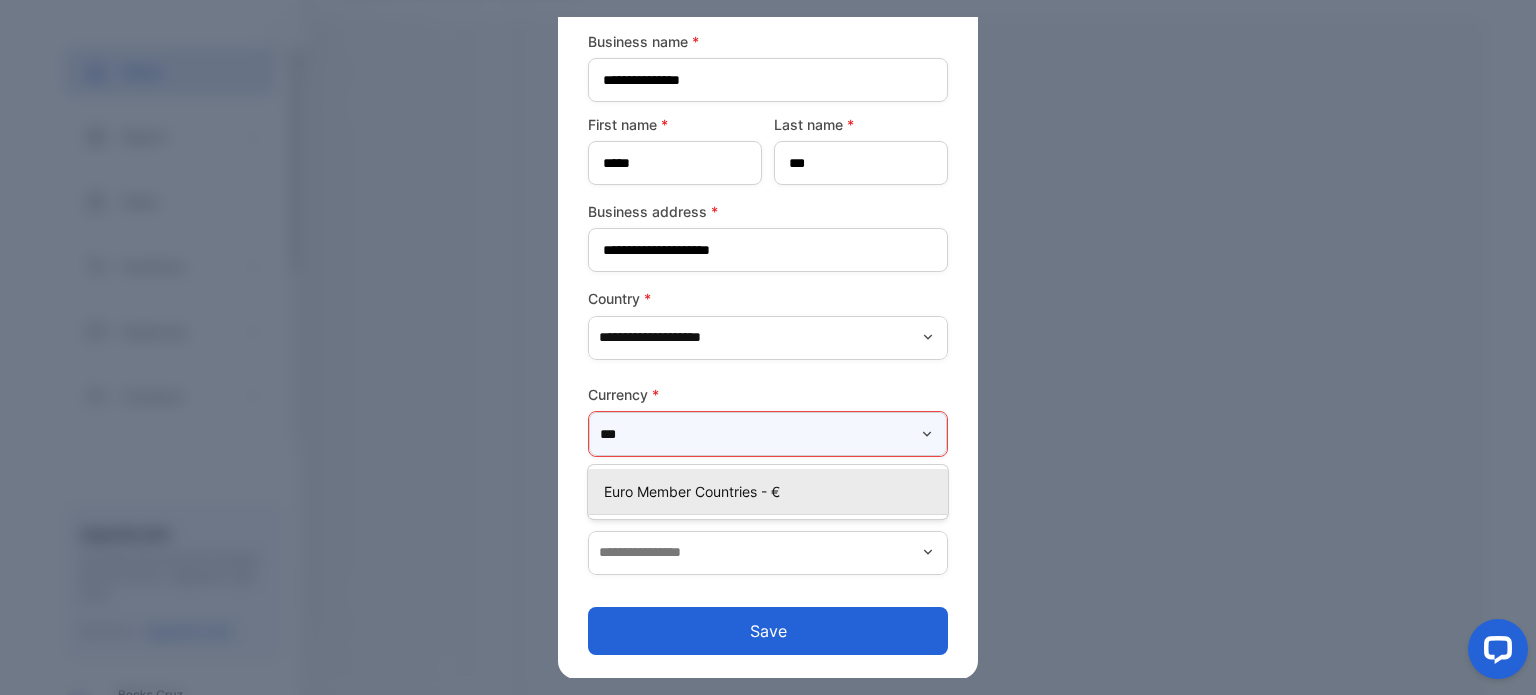 type on "**********" 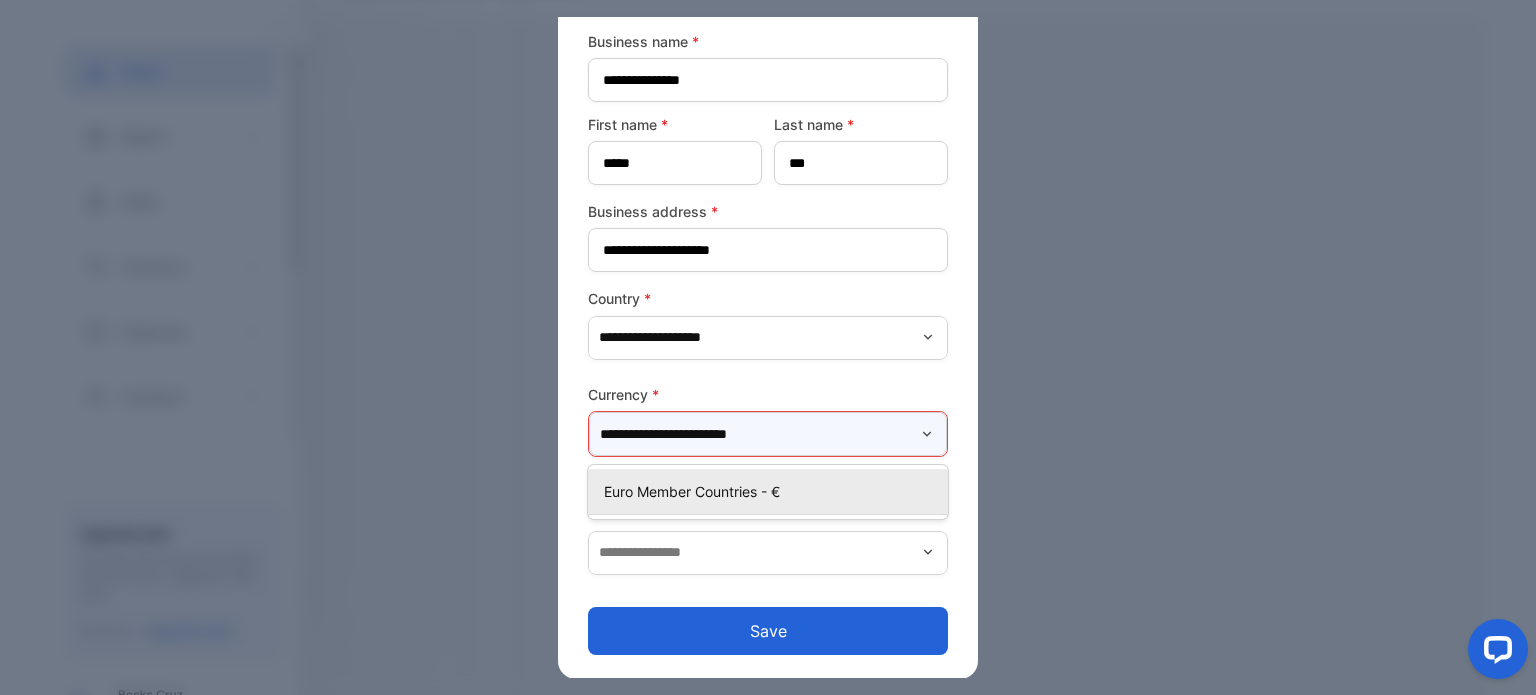 scroll, scrollTop: 56, scrollLeft: 0, axis: vertical 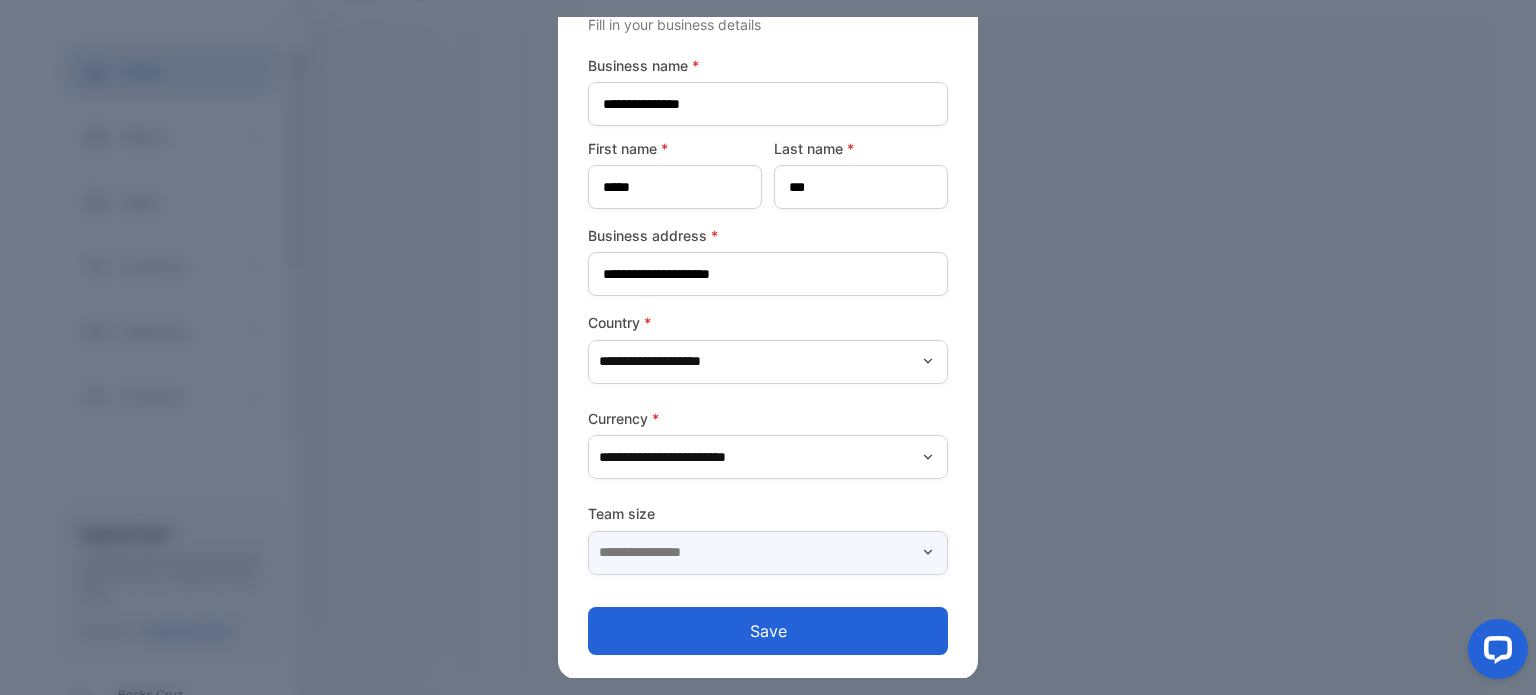 click at bounding box center [768, 553] 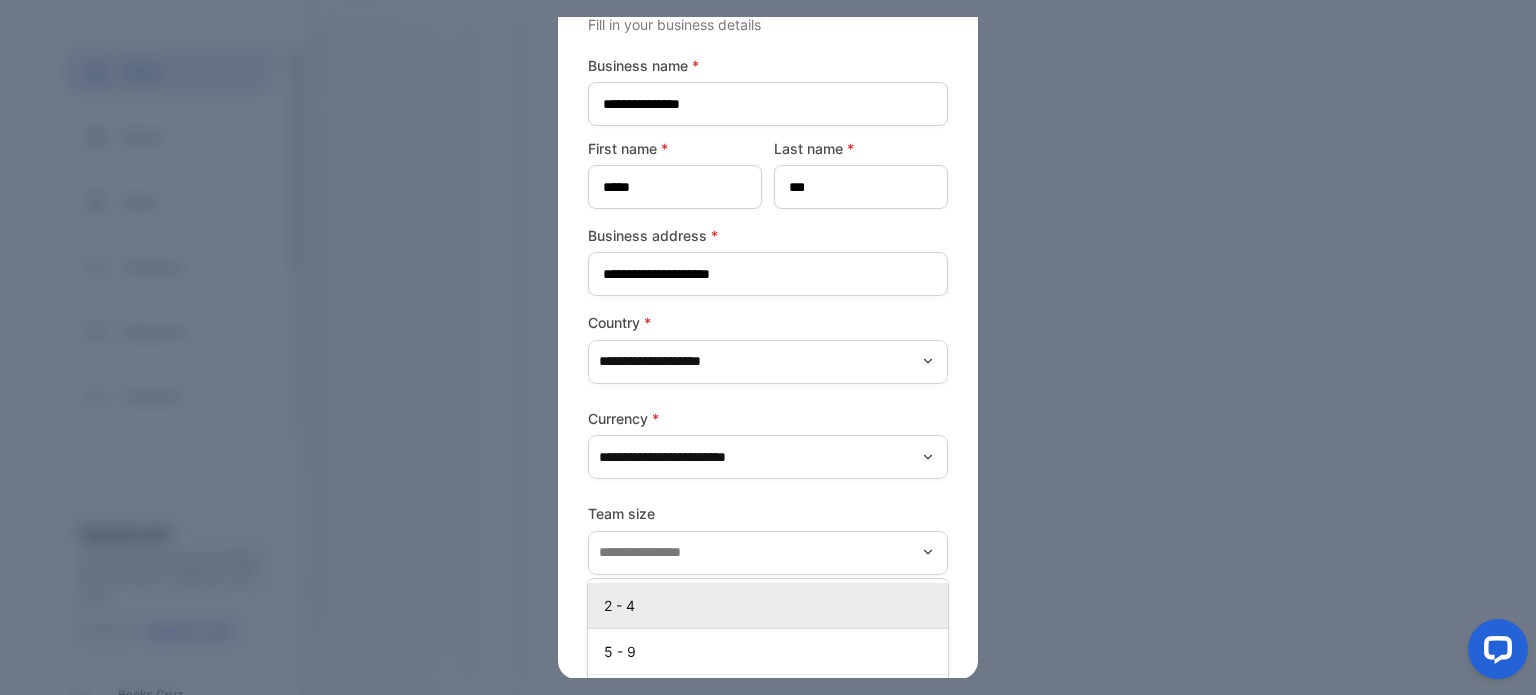click on "2 - 4" at bounding box center [768, 606] 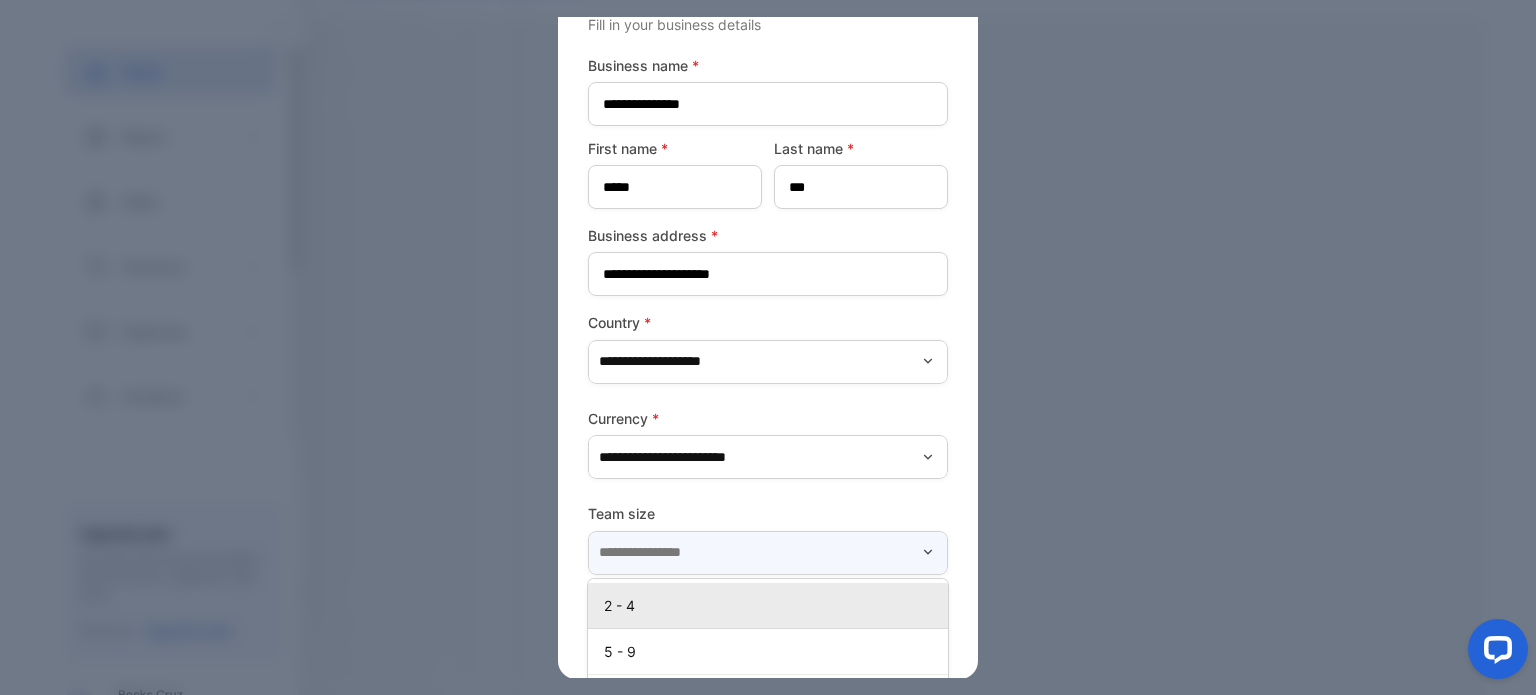 type on "*****" 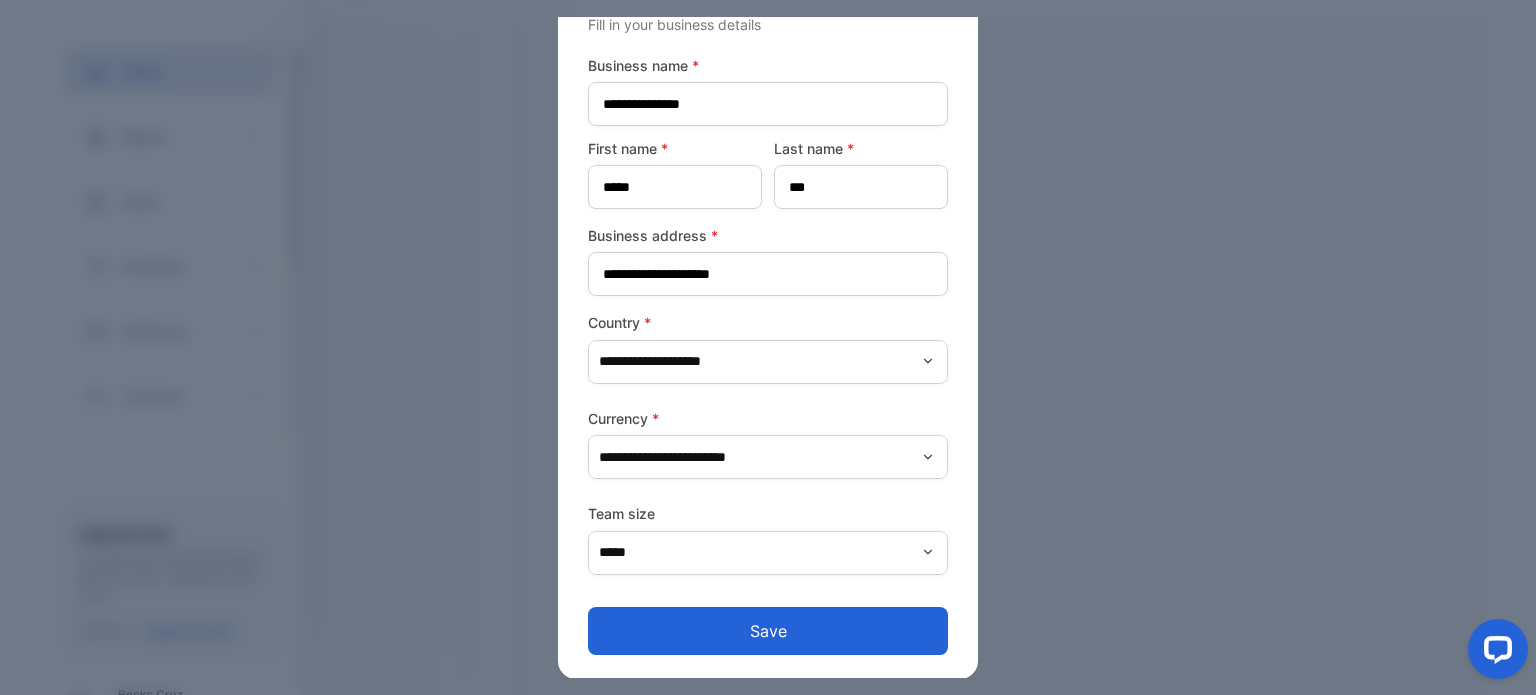 click on "Save" at bounding box center (768, 631) 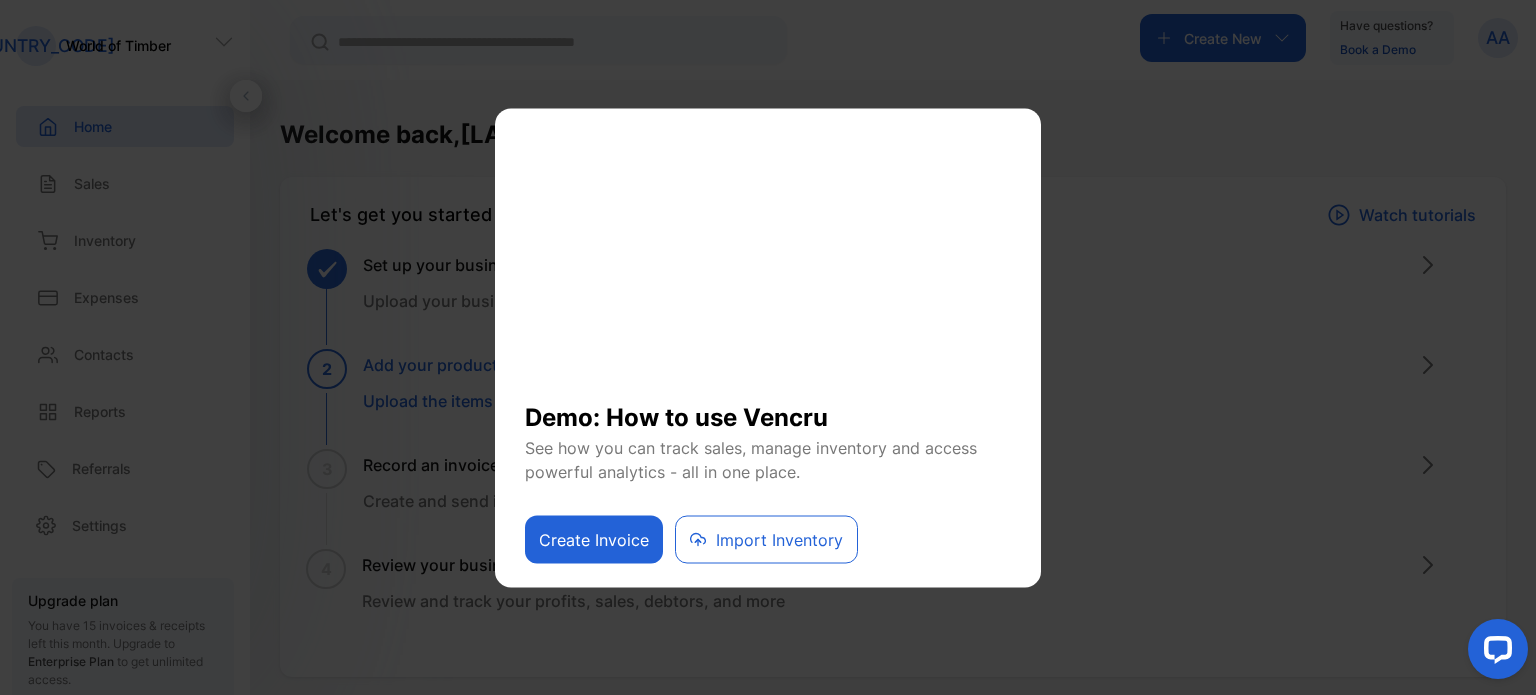 click on "Create Invoice" at bounding box center (594, 539) 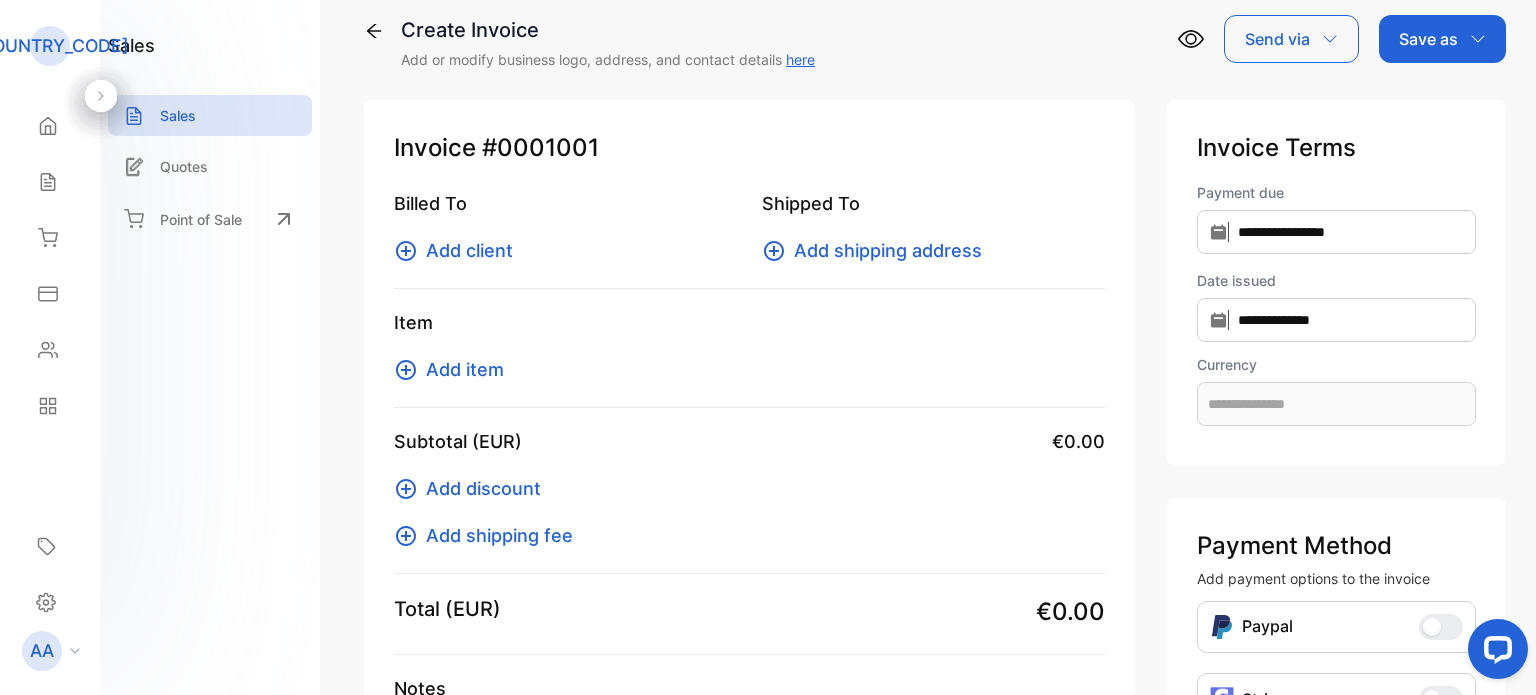 scroll, scrollTop: 0, scrollLeft: 0, axis: both 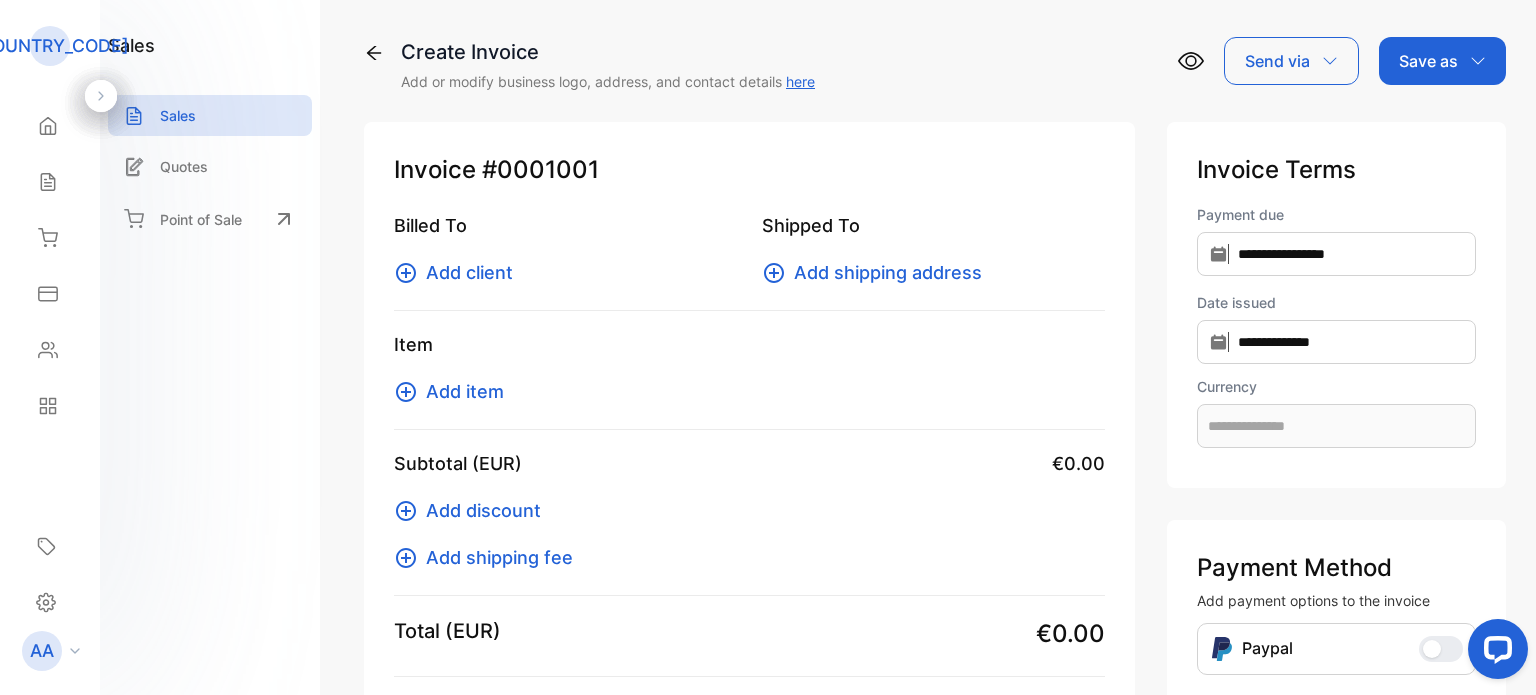 click 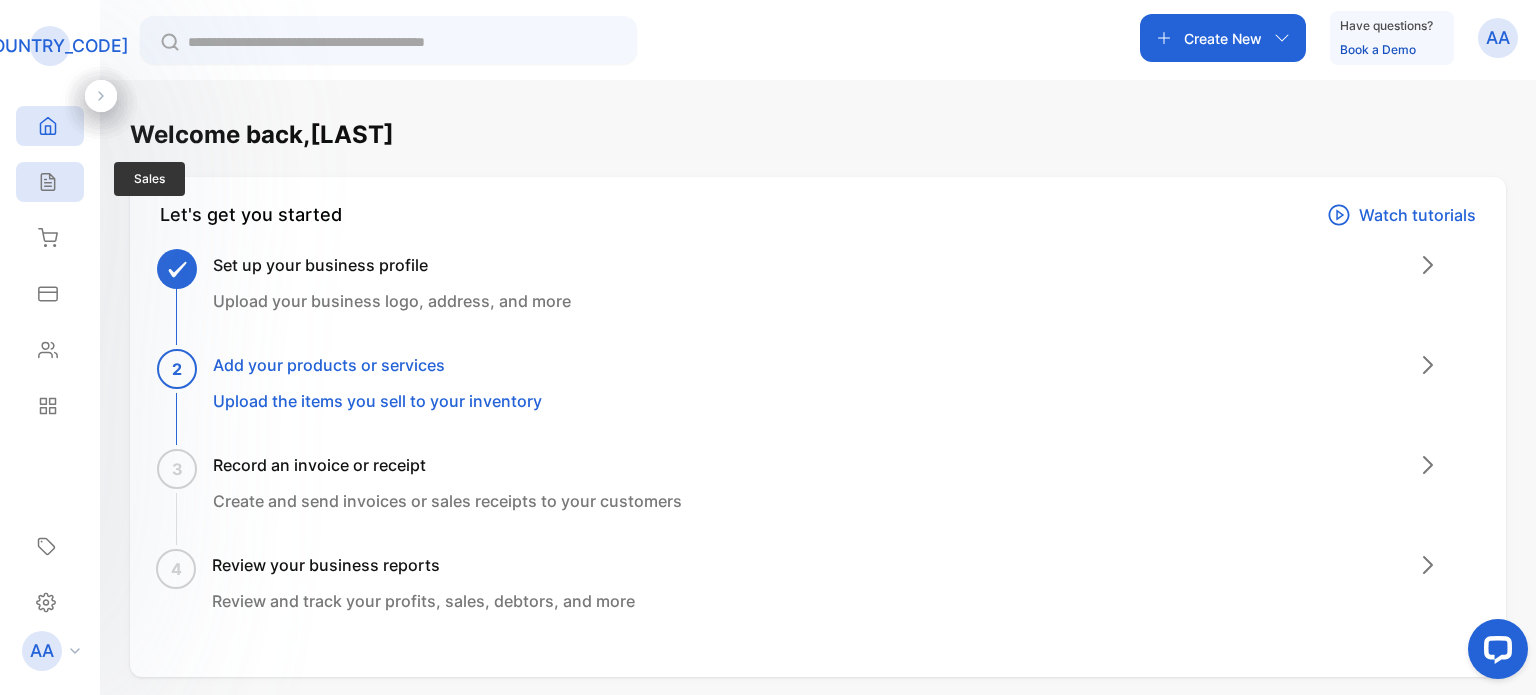 click on "Sales" at bounding box center [50, 182] 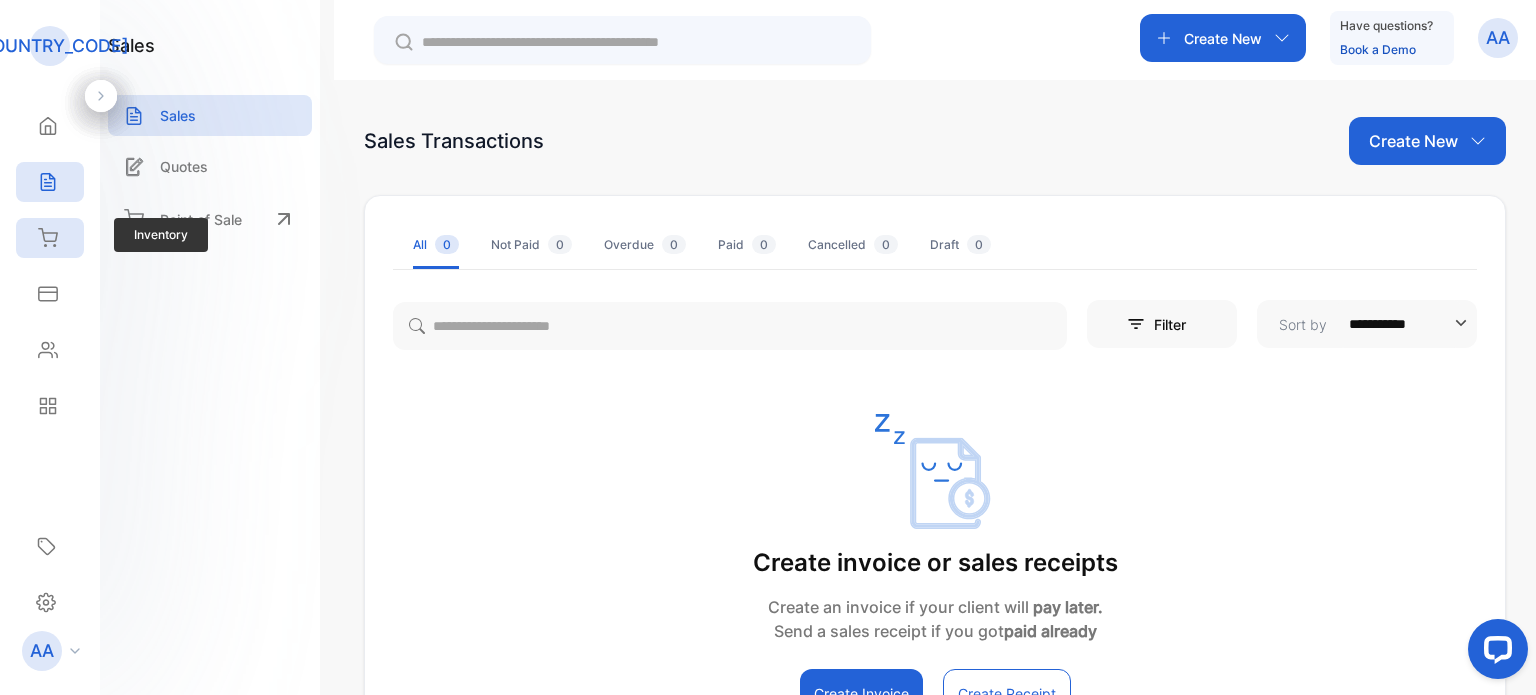 click 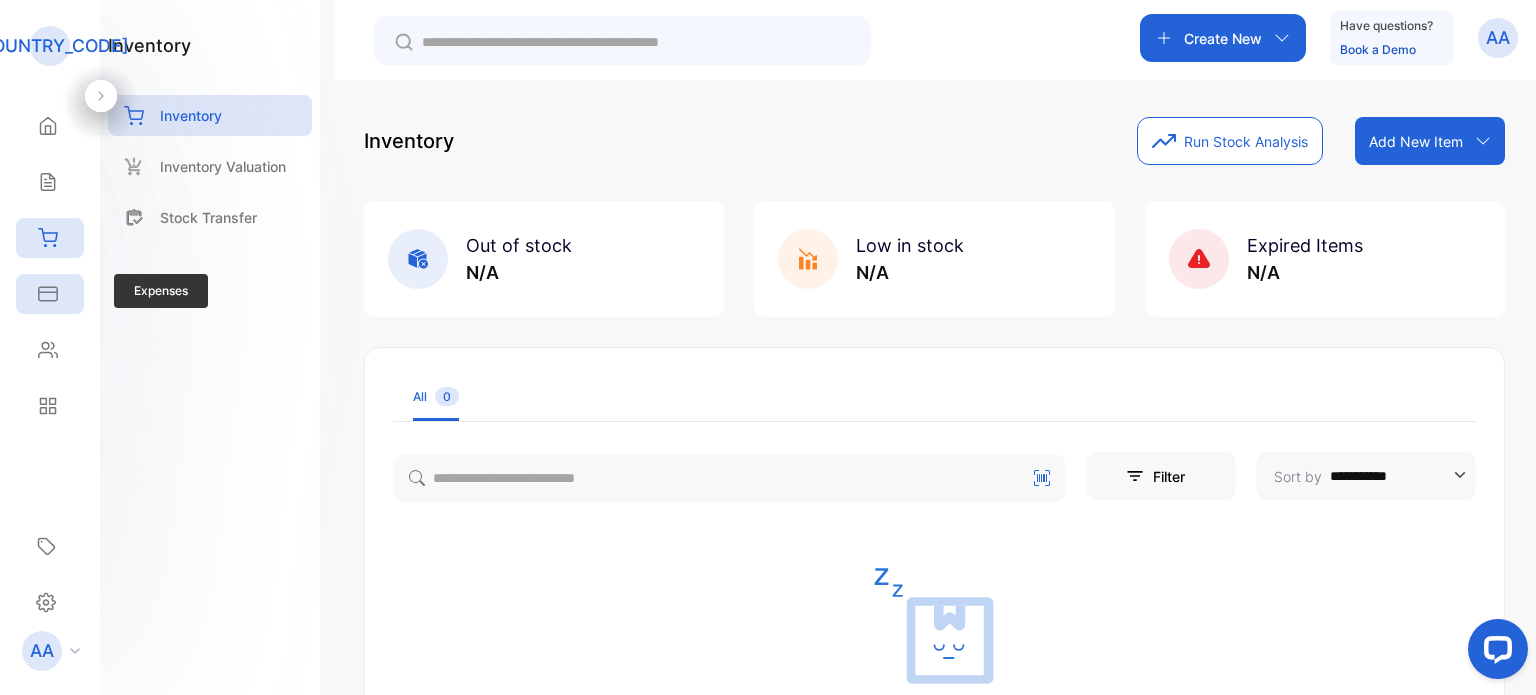 click on "Expenses" at bounding box center (50, 294) 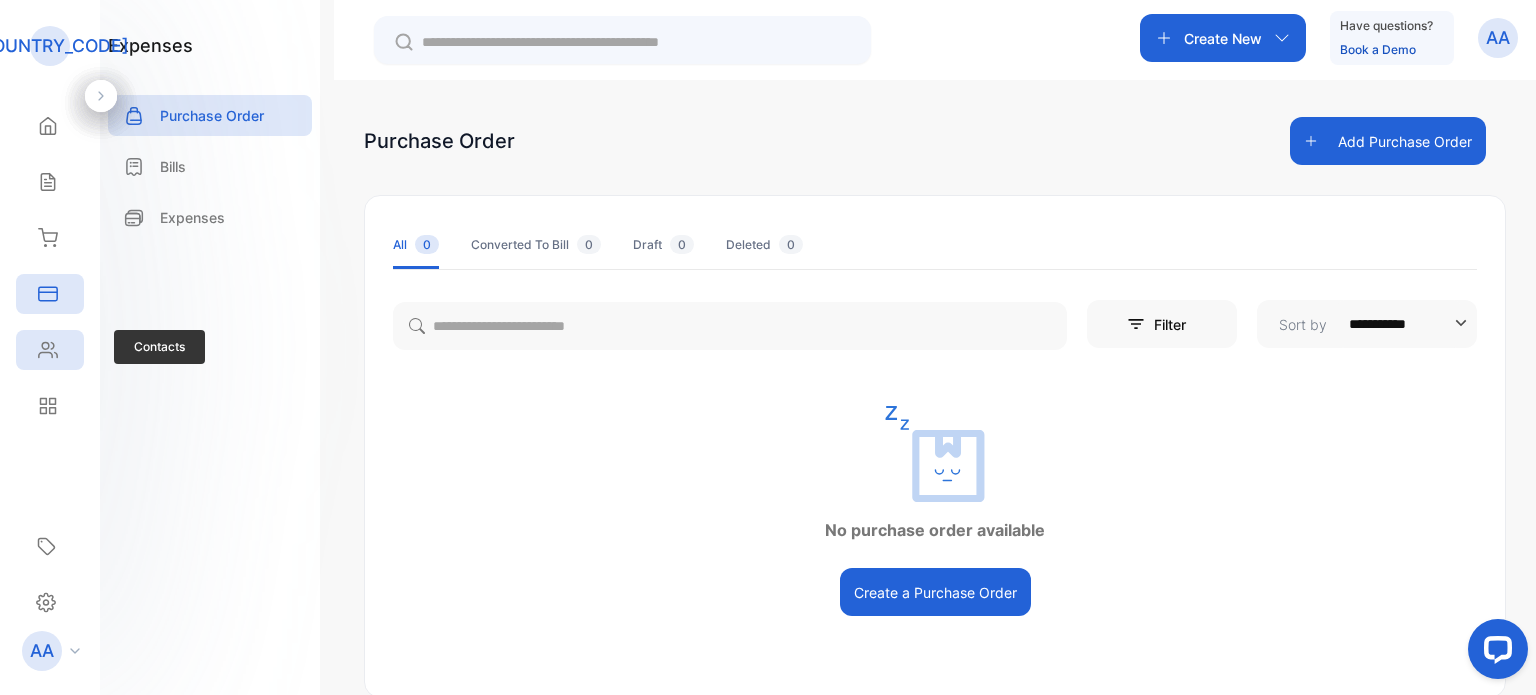 click on "Contacts" at bounding box center (50, 350) 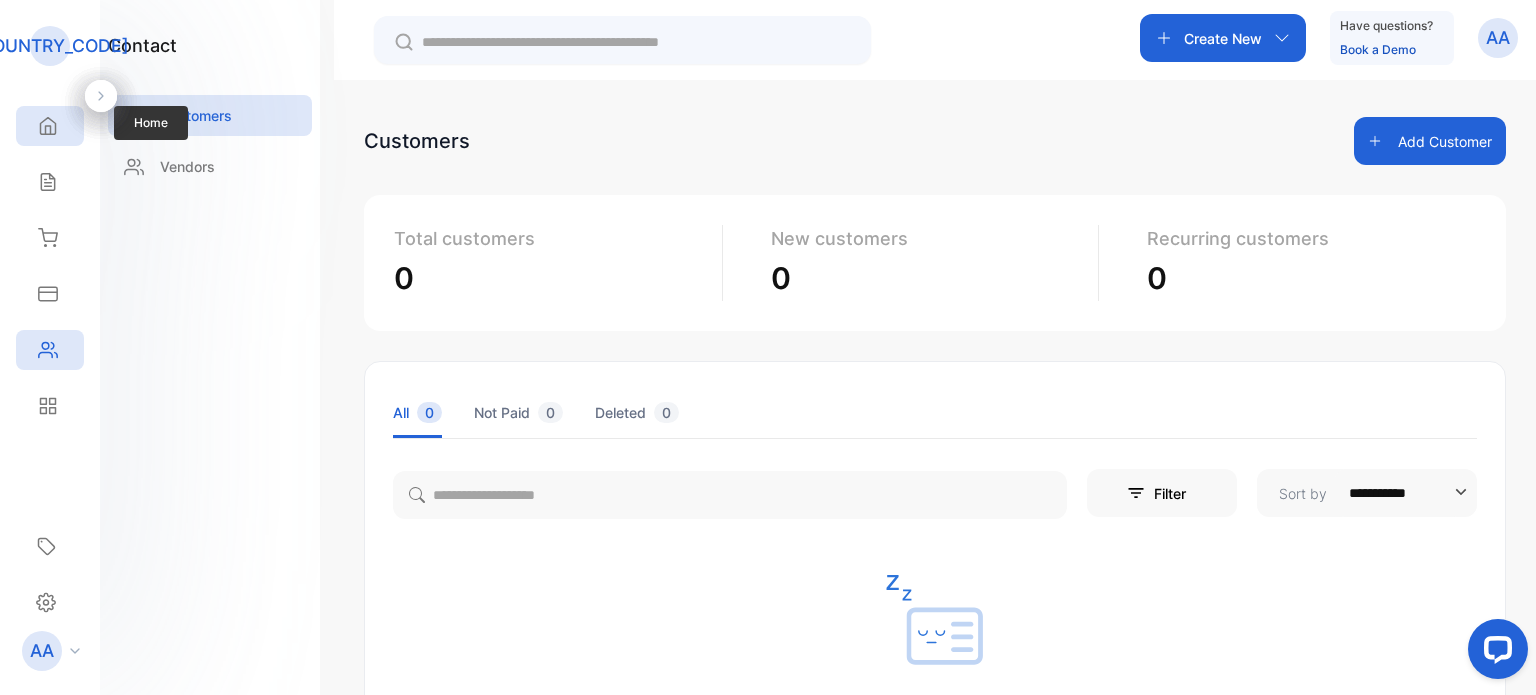 click 